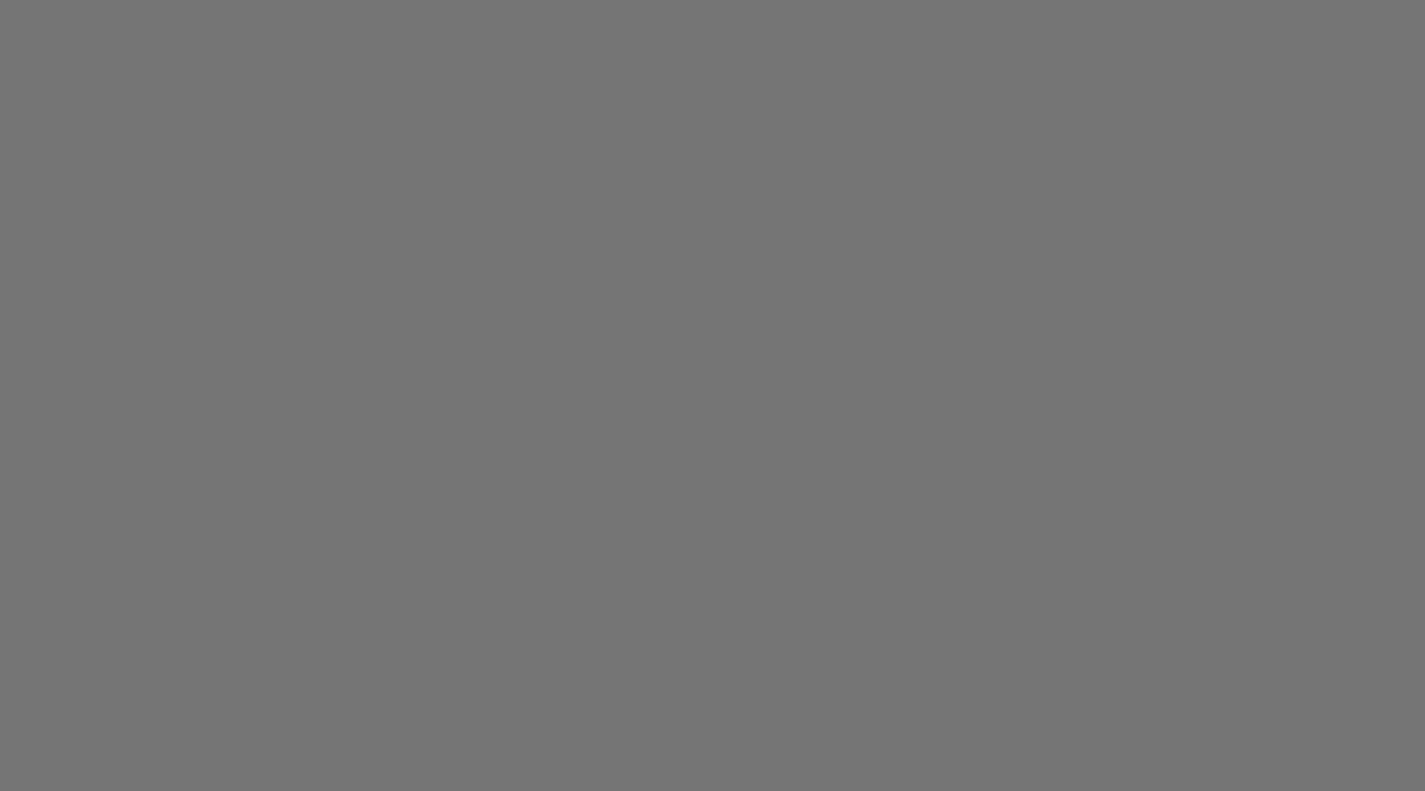 scroll, scrollTop: 0, scrollLeft: 0, axis: both 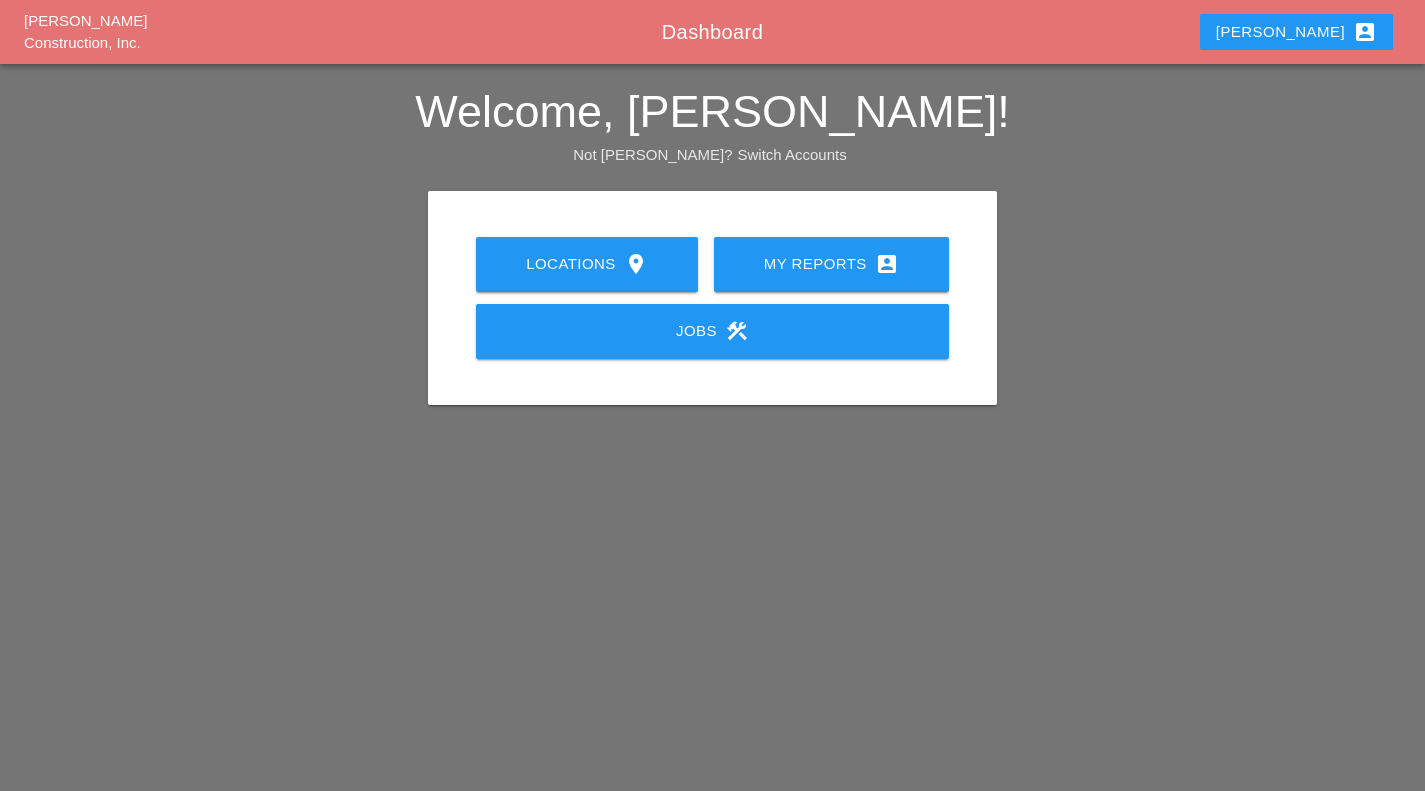 click on "My Reports account_box" at bounding box center [831, 264] 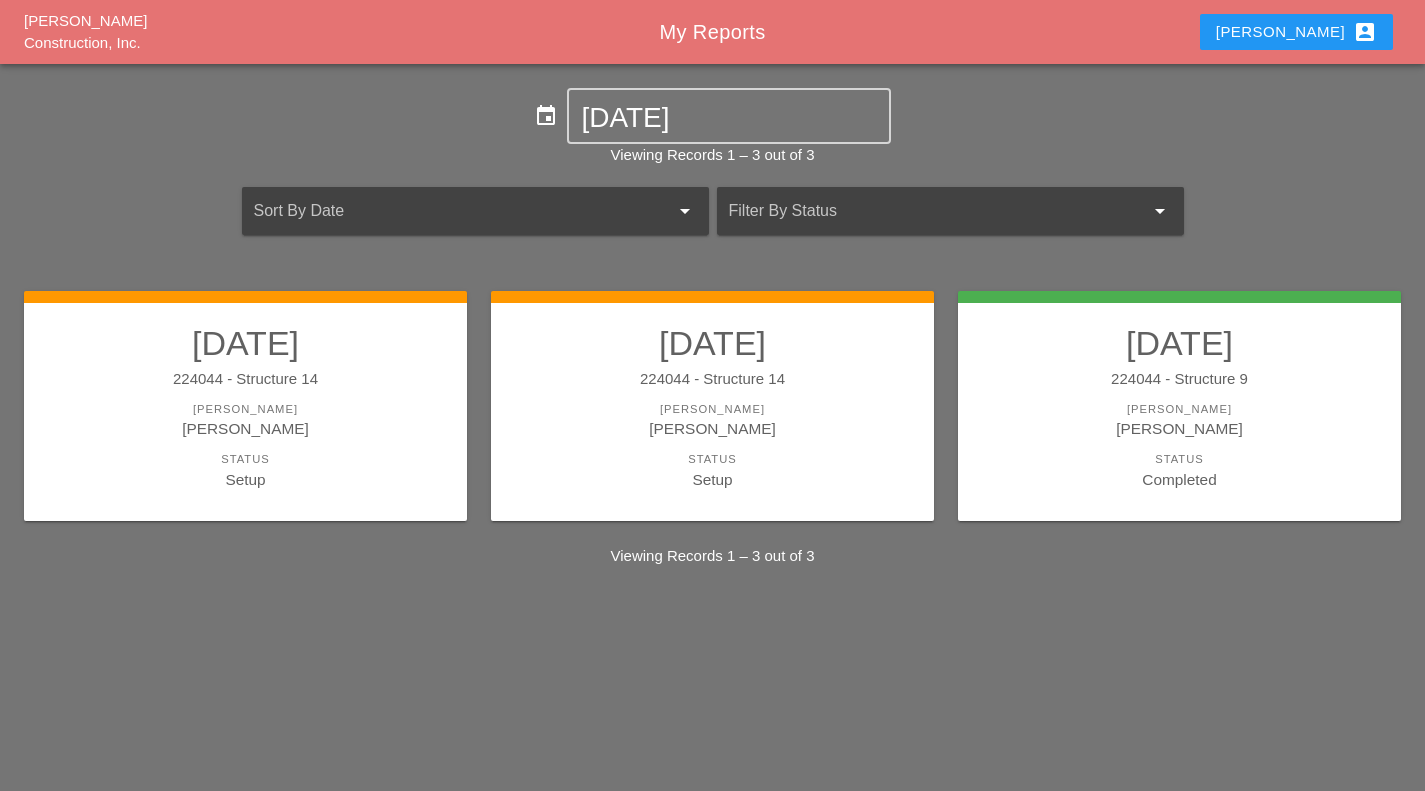 click on "07/08/2025 224044 - Structure 14 Foreman Filipe Silva Status Setup" at bounding box center (712, 407) 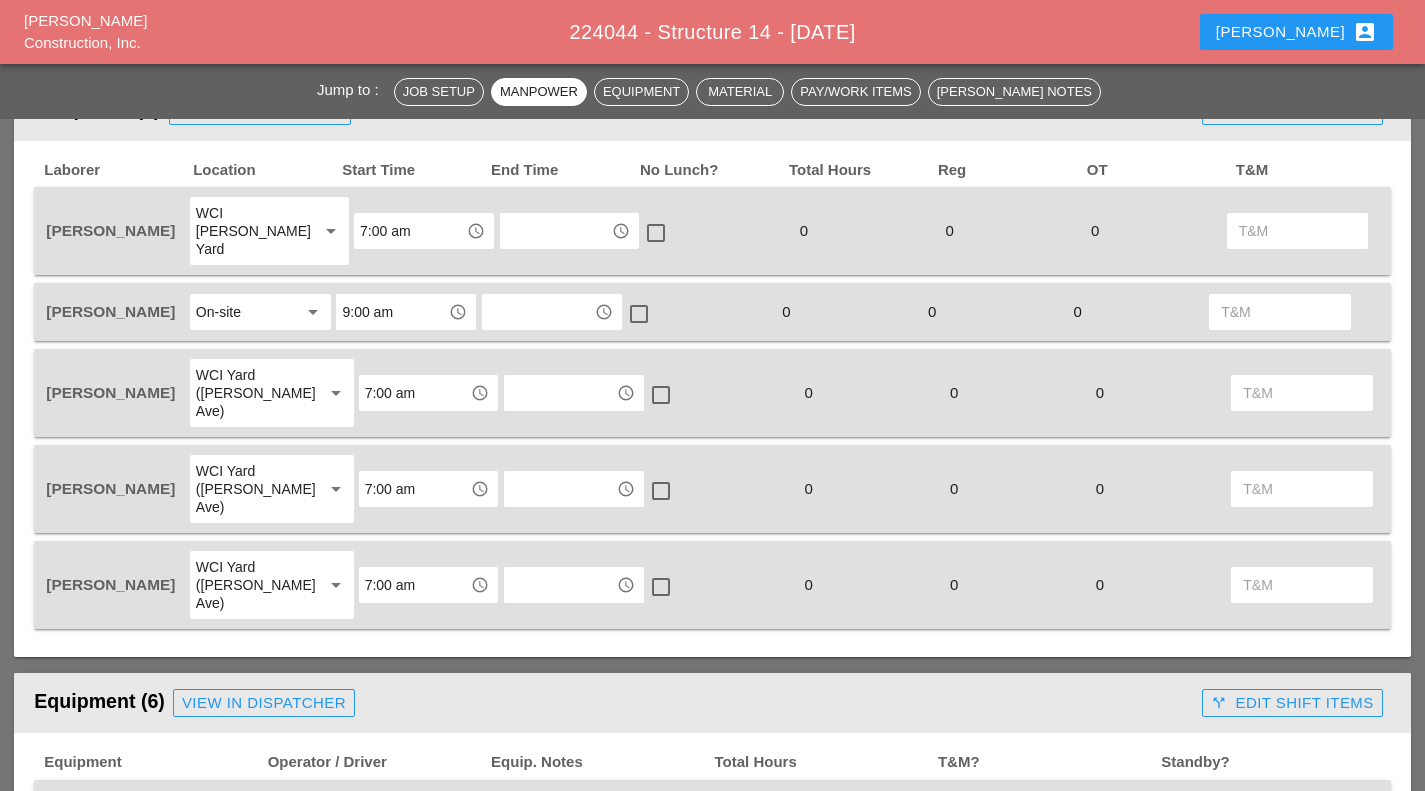 scroll, scrollTop: 1038, scrollLeft: 0, axis: vertical 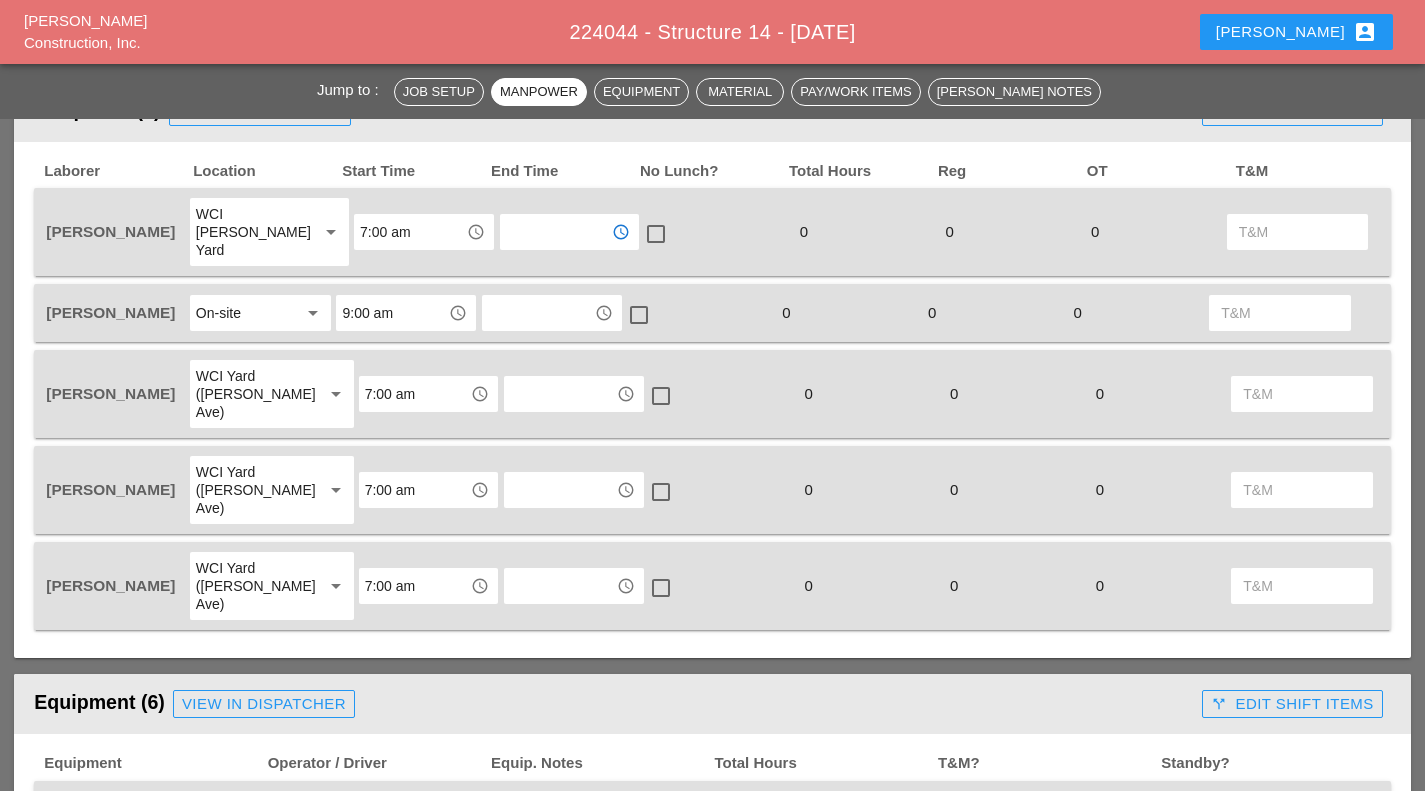 click at bounding box center (556, 232) 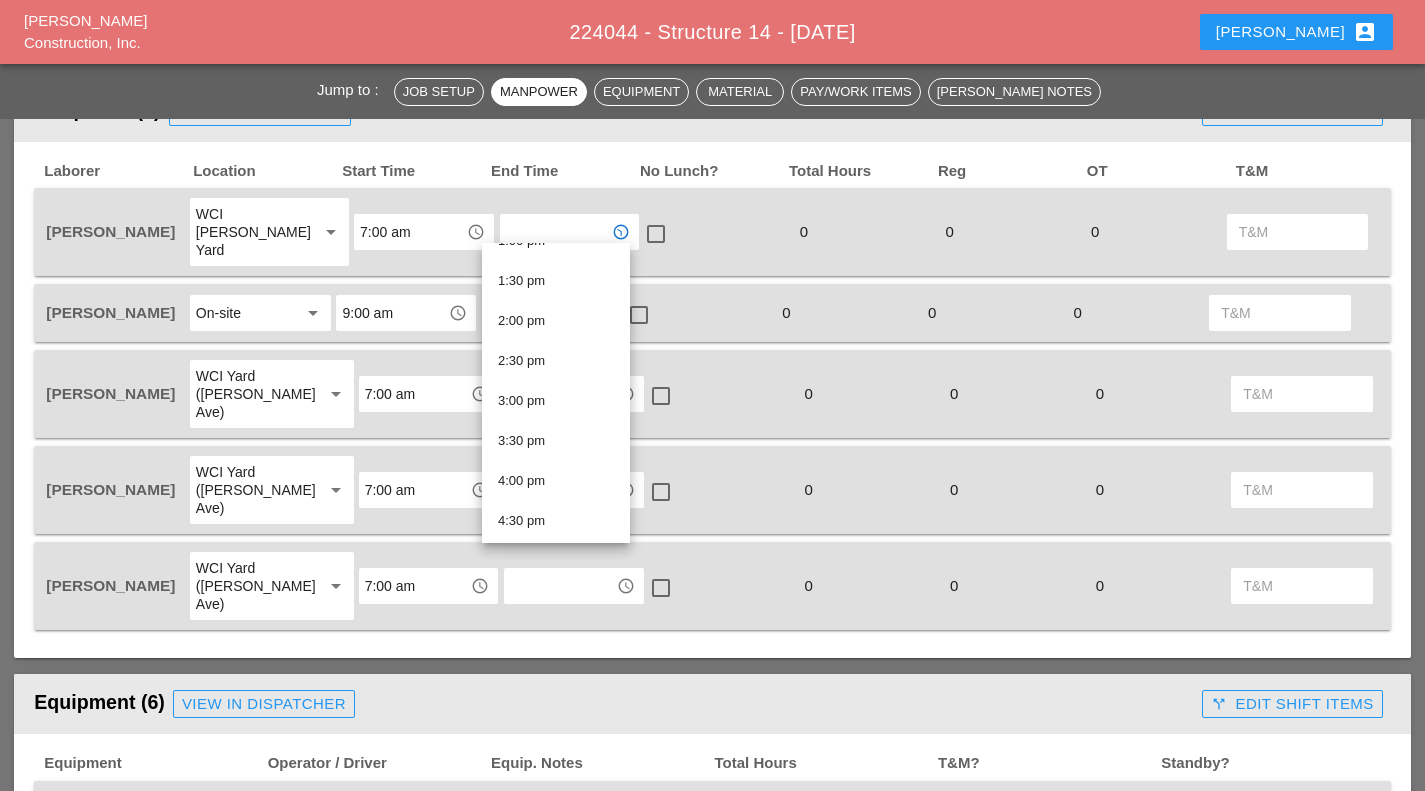 scroll, scrollTop: 1067, scrollLeft: 0, axis: vertical 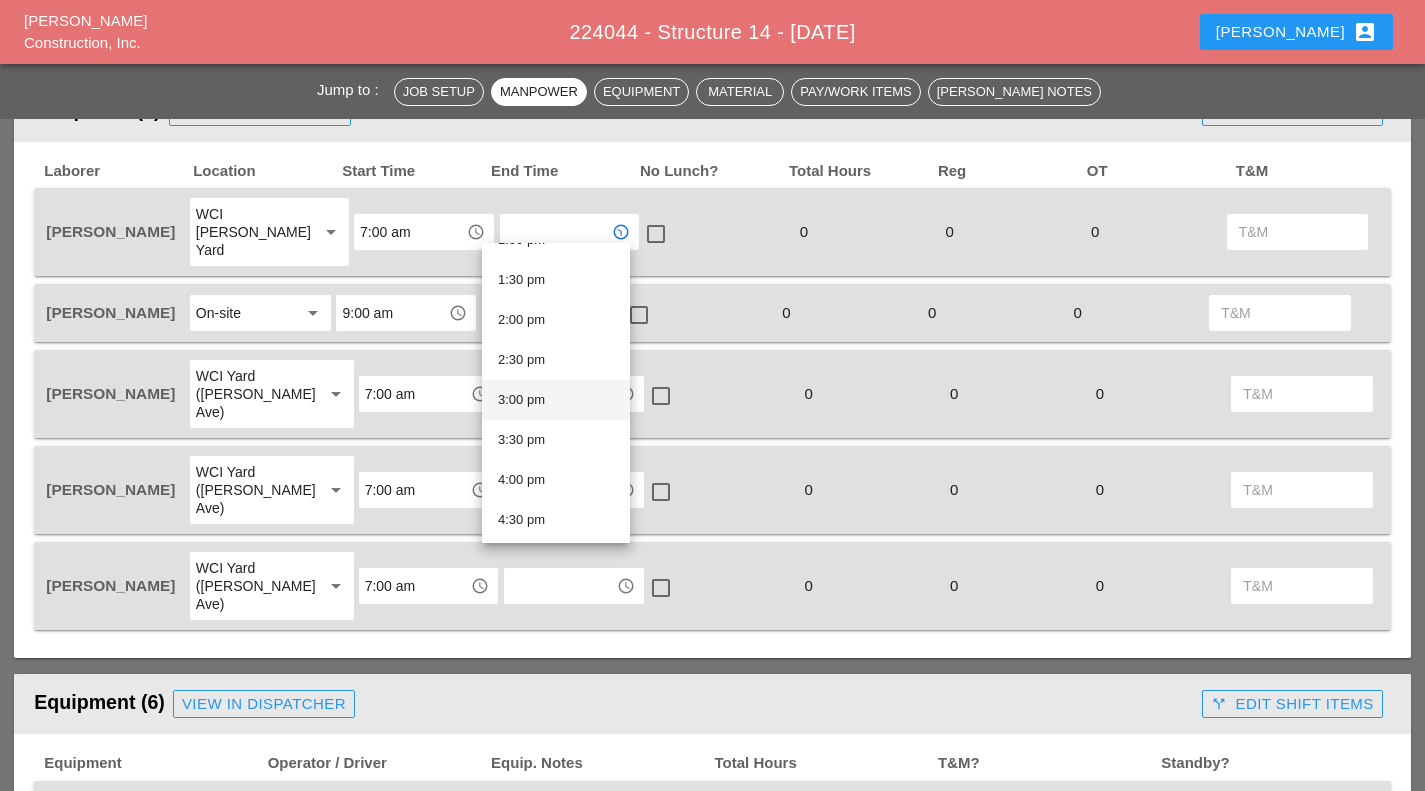 click on "3:00 pm" at bounding box center [556, 400] 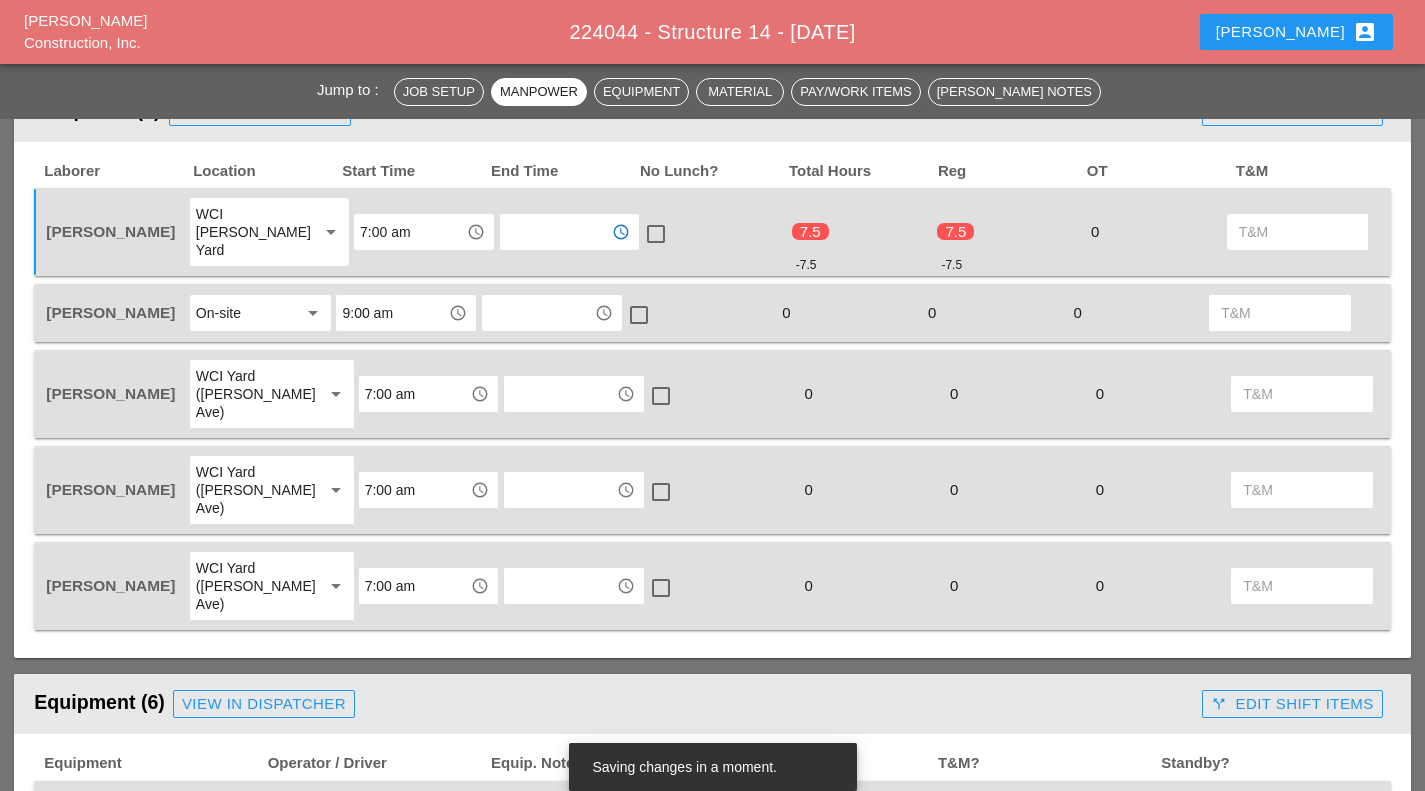 click on "9:00 am" at bounding box center [392, 313] 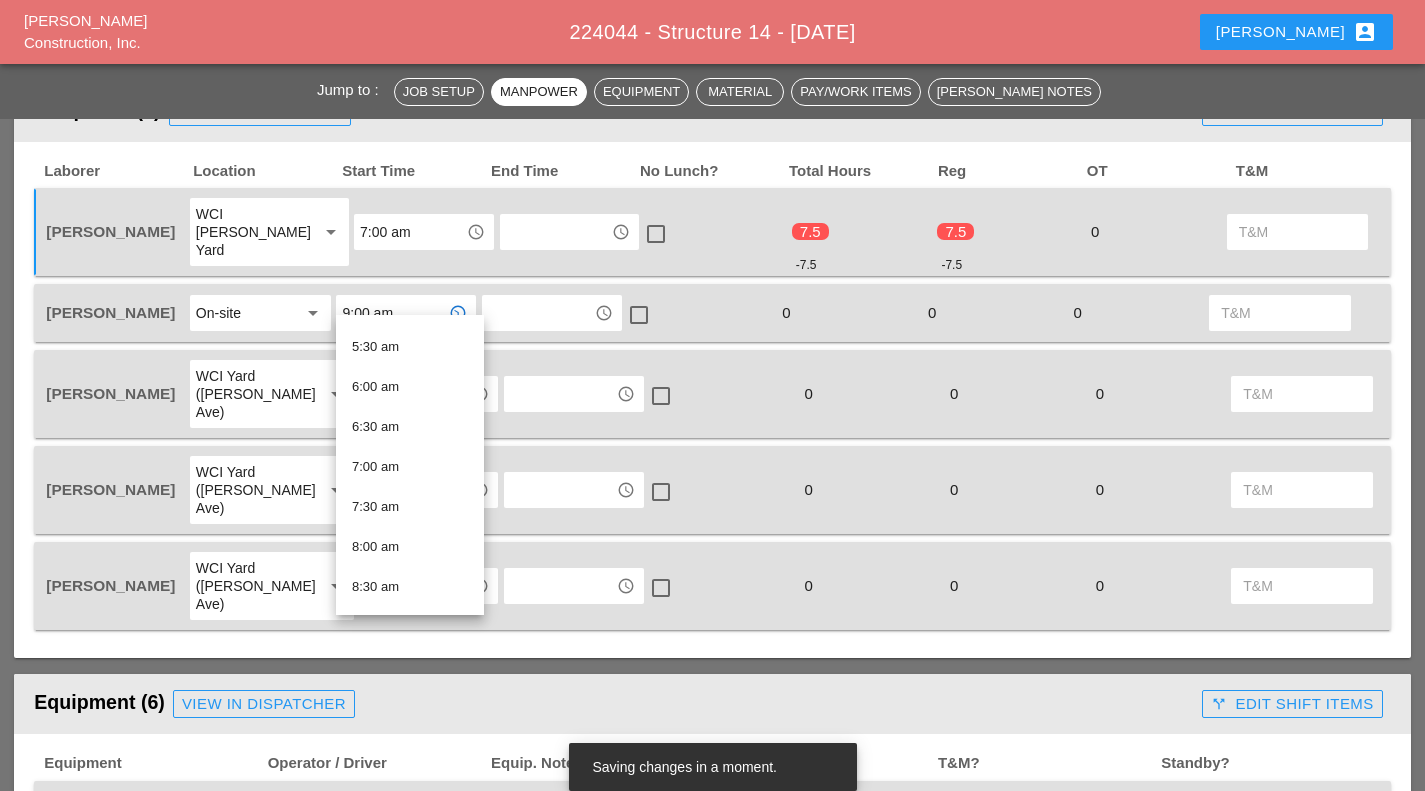 scroll, scrollTop: 435, scrollLeft: 0, axis: vertical 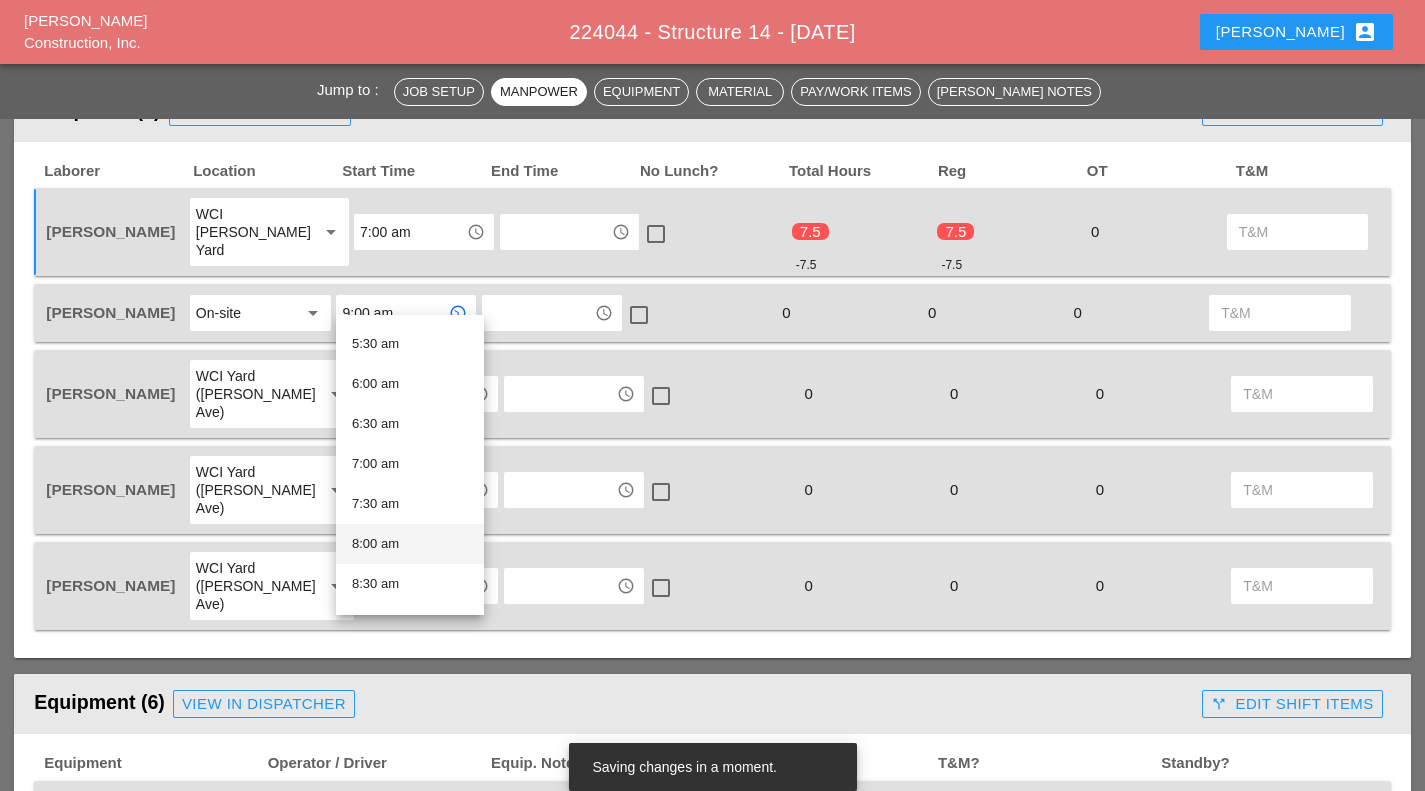 click on "8:00 am" at bounding box center [410, 544] 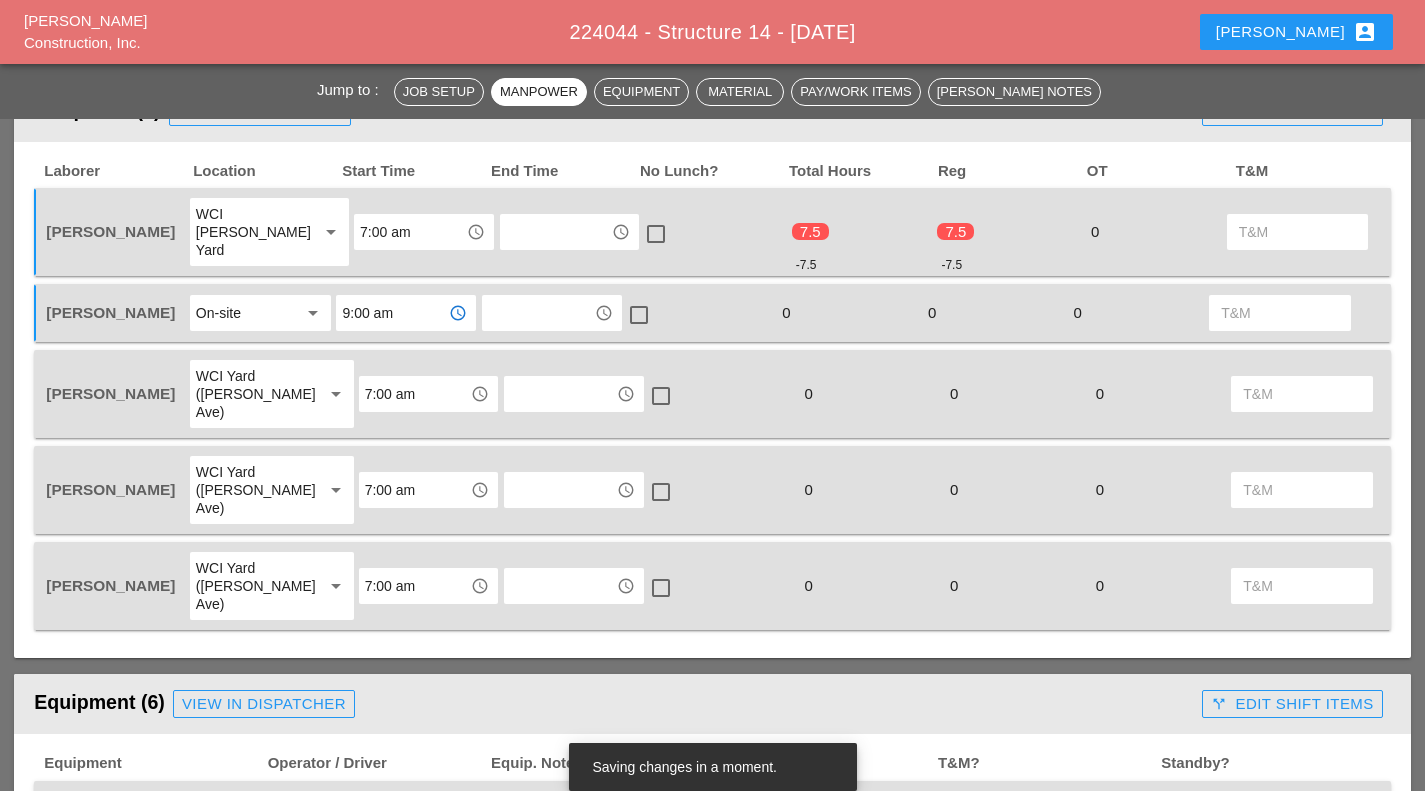 click at bounding box center [538, 313] 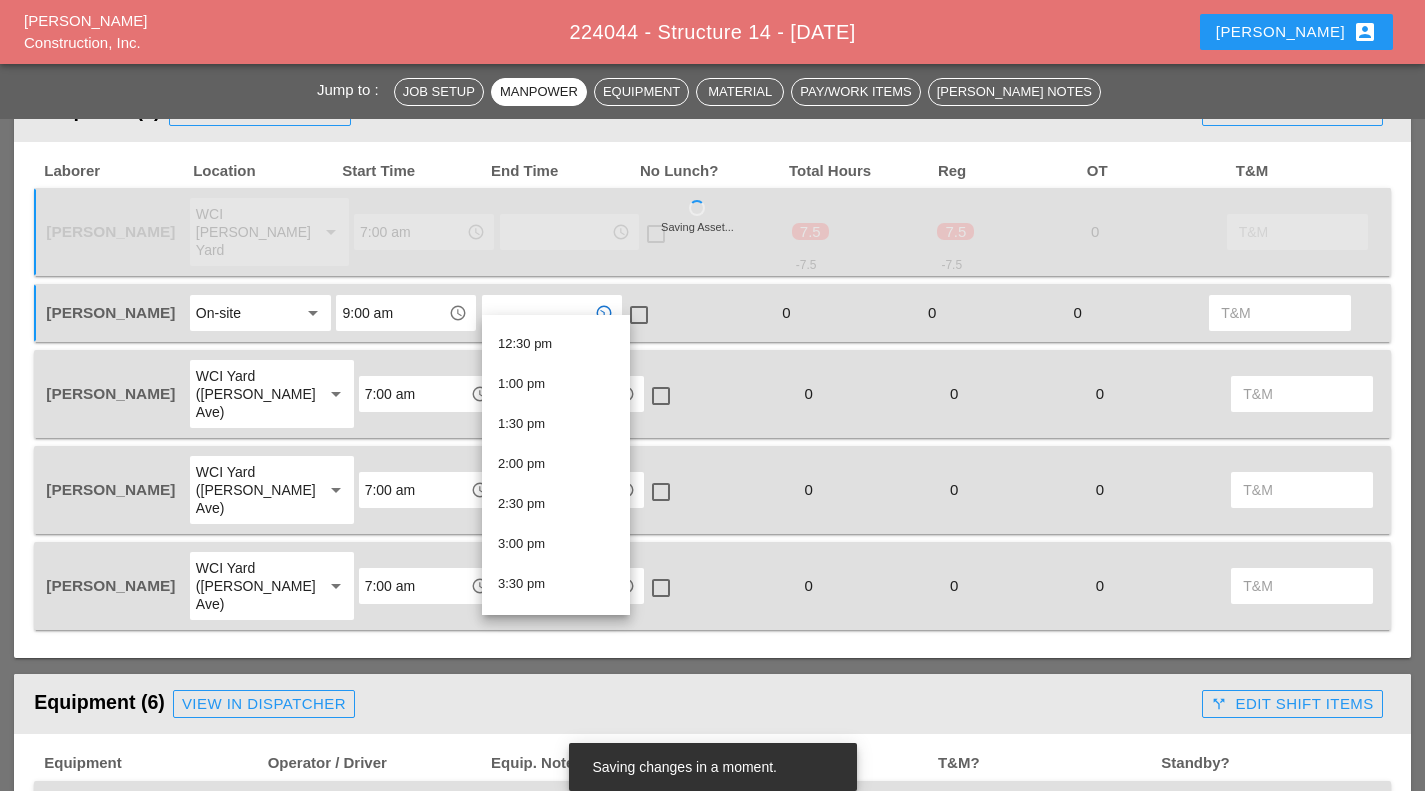 scroll, scrollTop: 997, scrollLeft: 0, axis: vertical 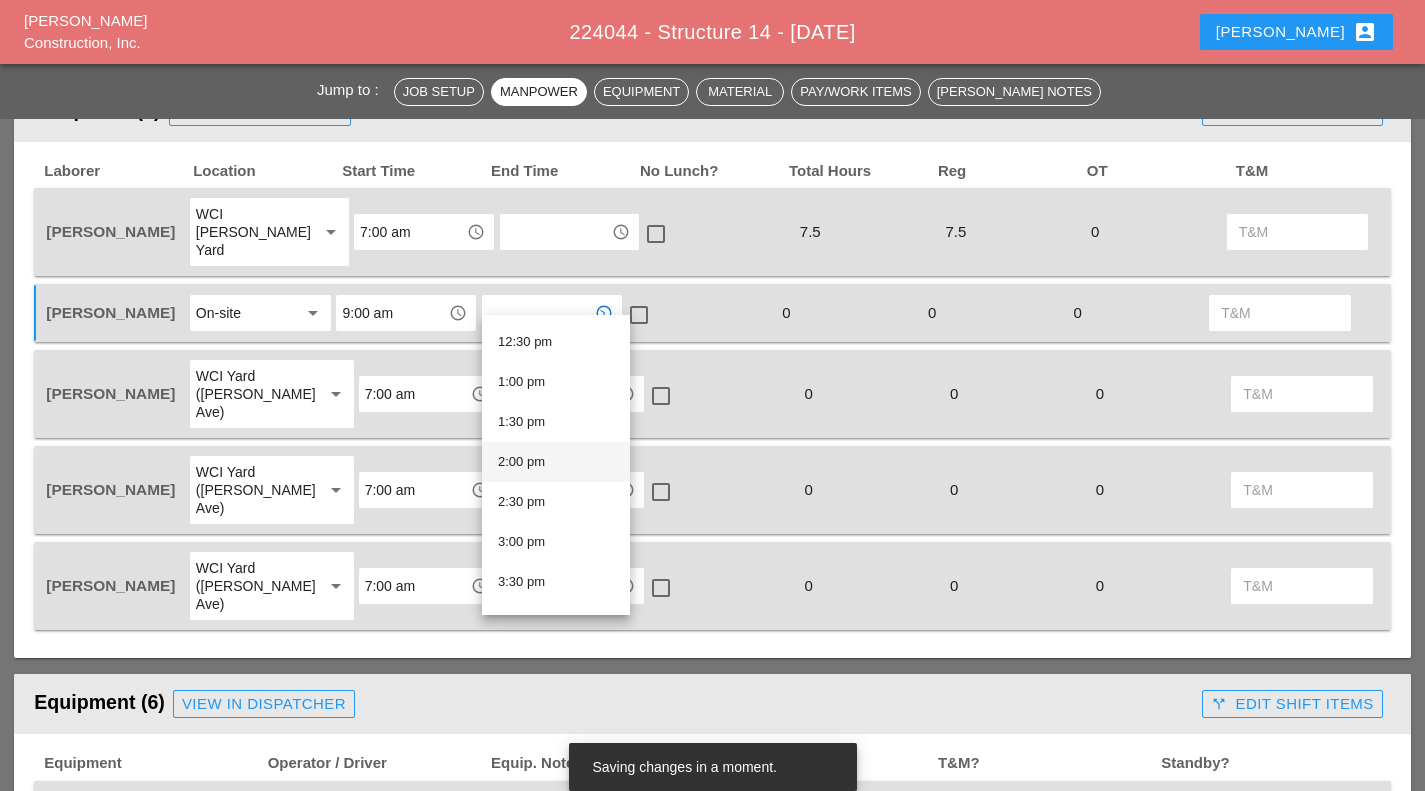 click on "2:00 pm" at bounding box center [556, 462] 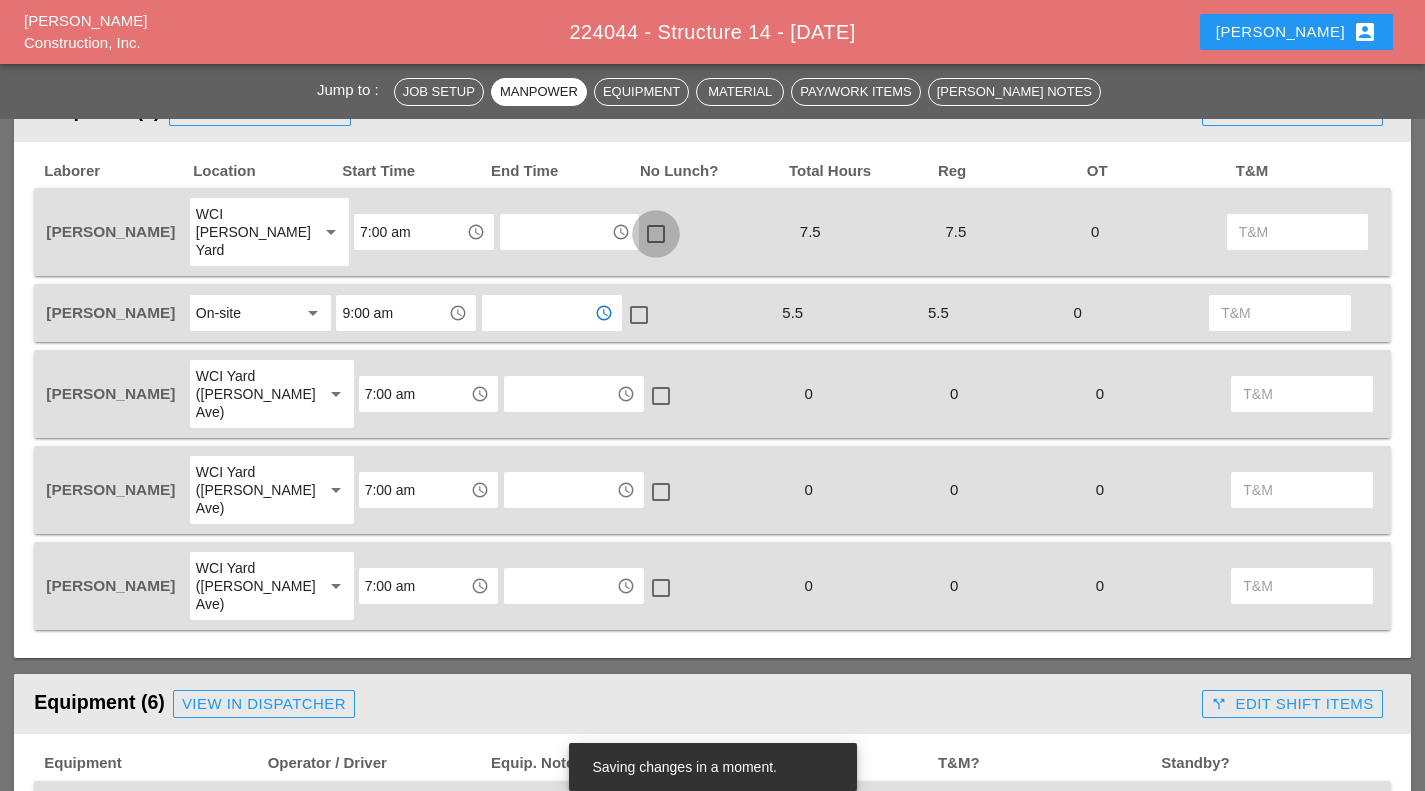 click at bounding box center (656, 234) 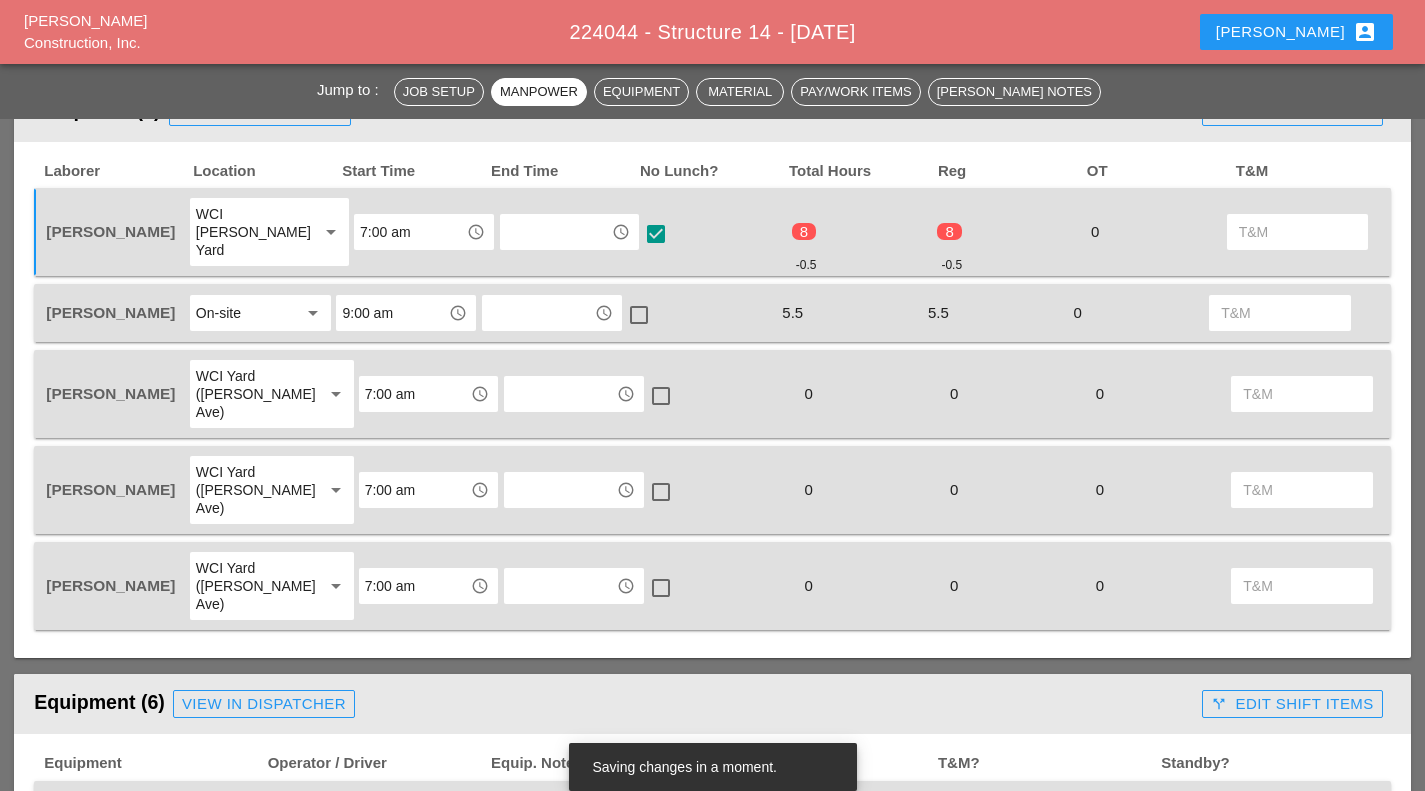click at bounding box center (639, 315) 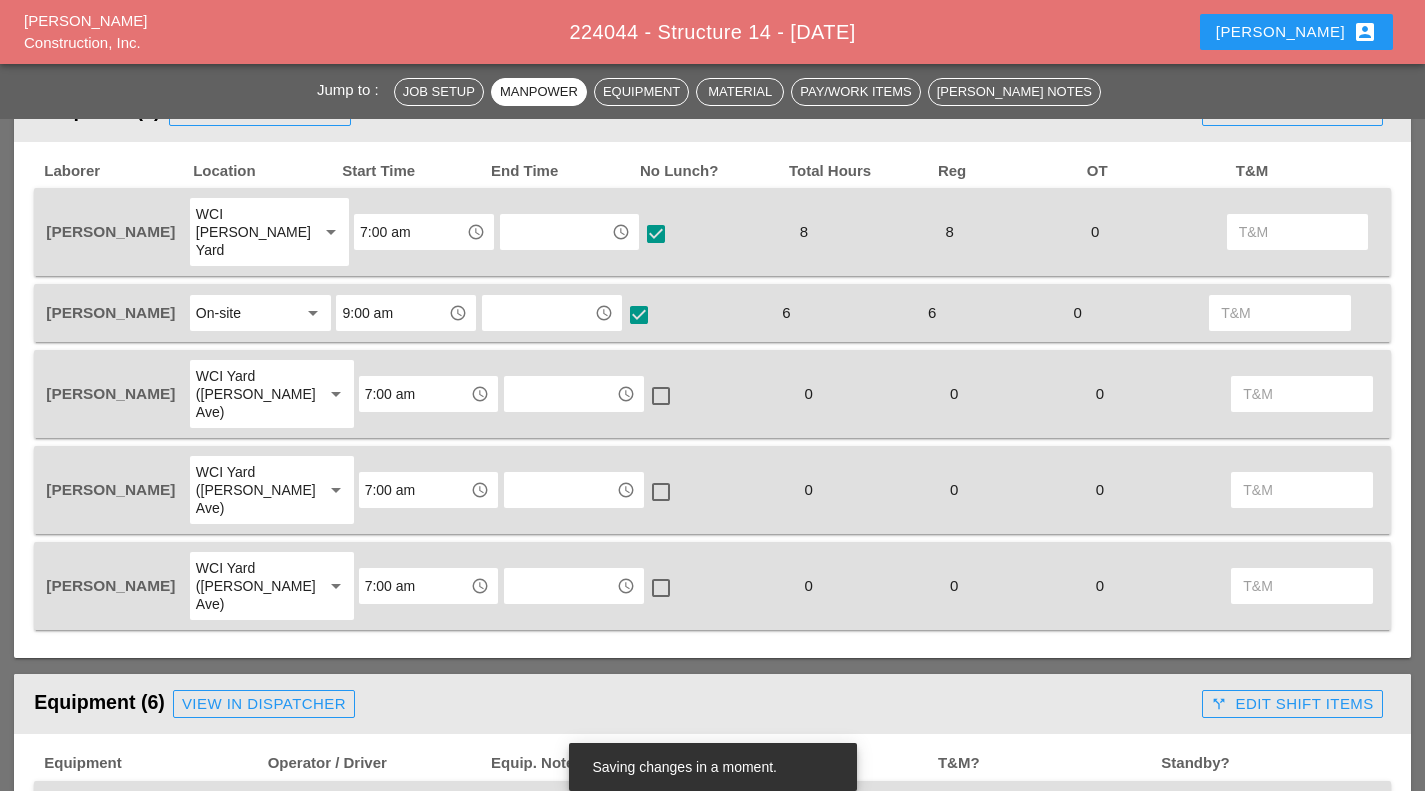 click at bounding box center (560, 394) 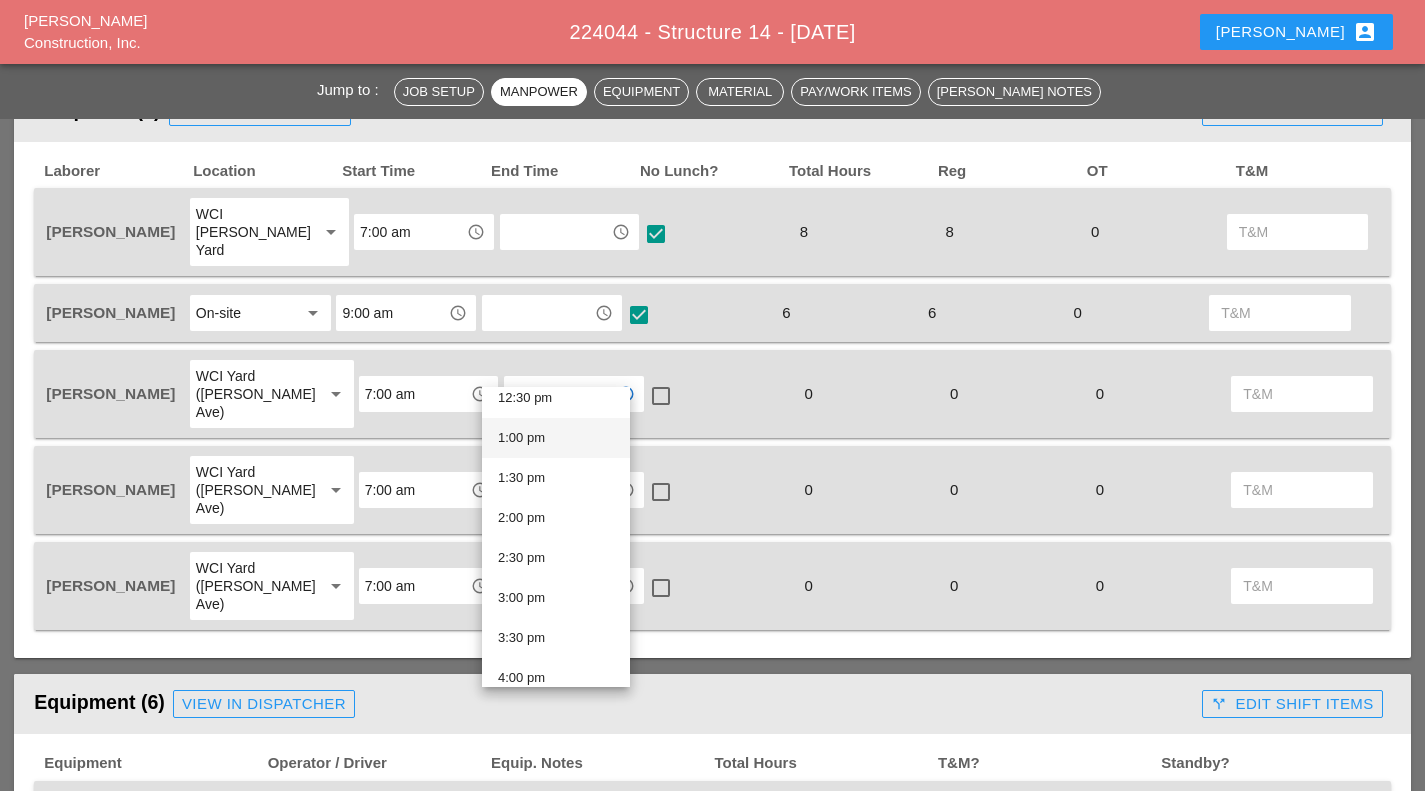 scroll, scrollTop: 1016, scrollLeft: 0, axis: vertical 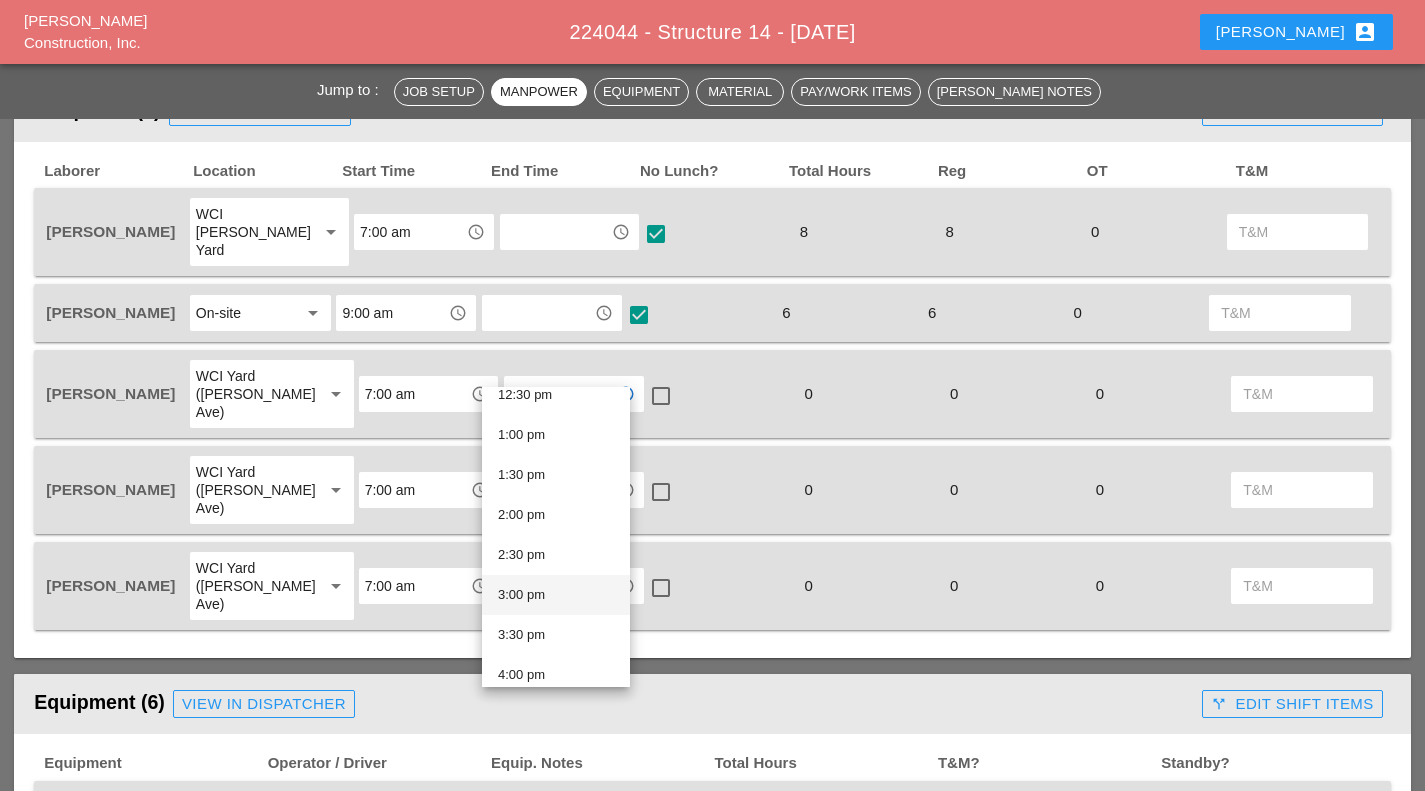 click on "3:00 pm" at bounding box center [556, 595] 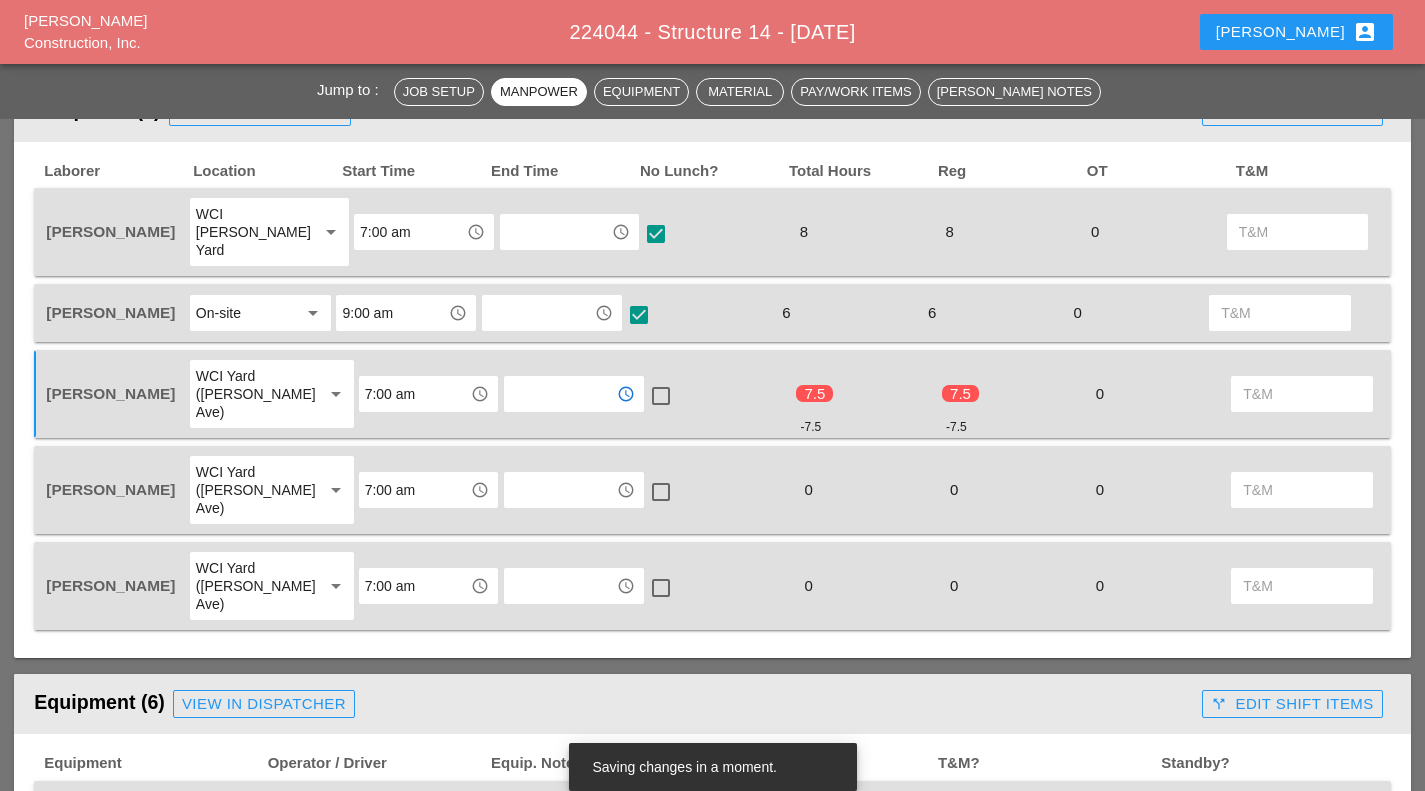 click on "check_box_outline_blank" at bounding box center (665, 396) 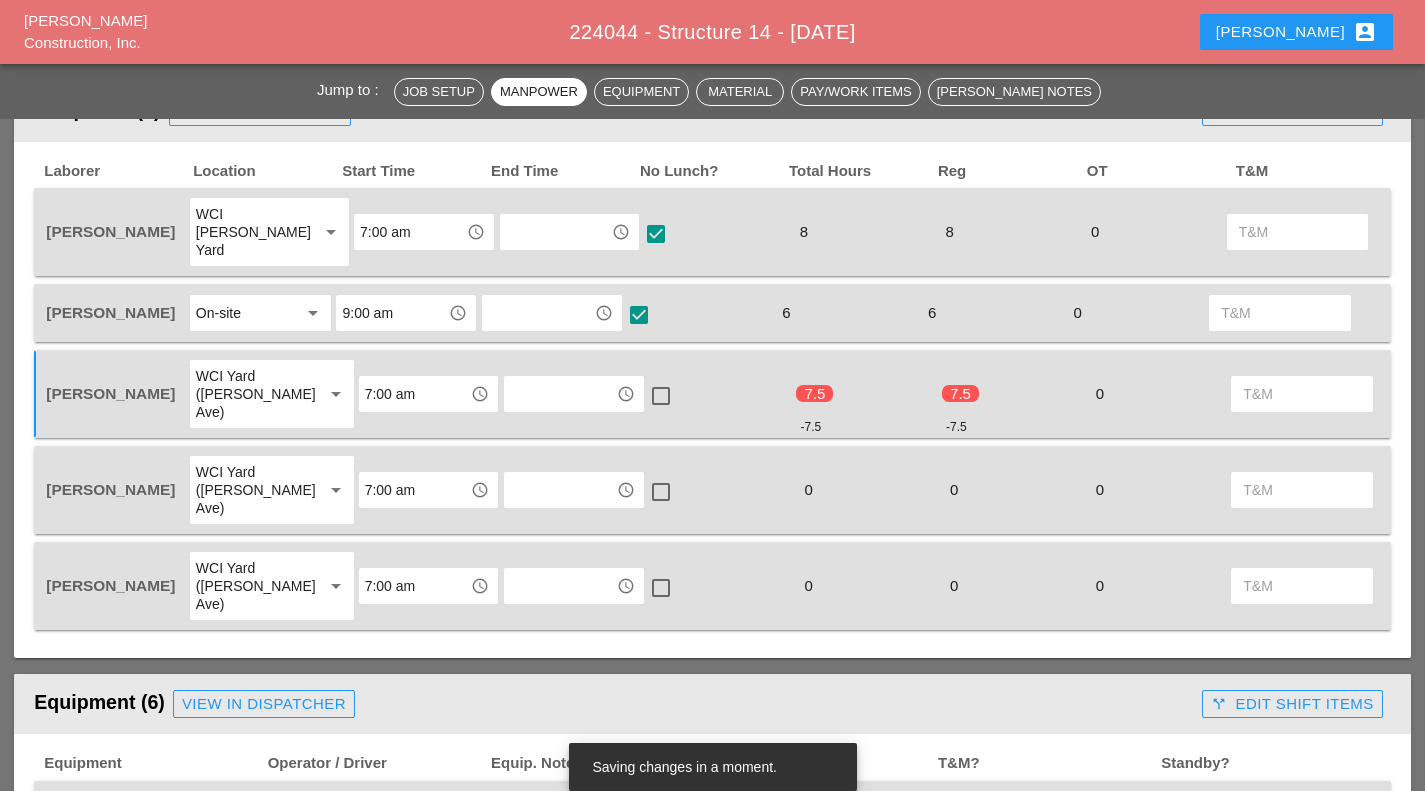 click at bounding box center [661, 396] 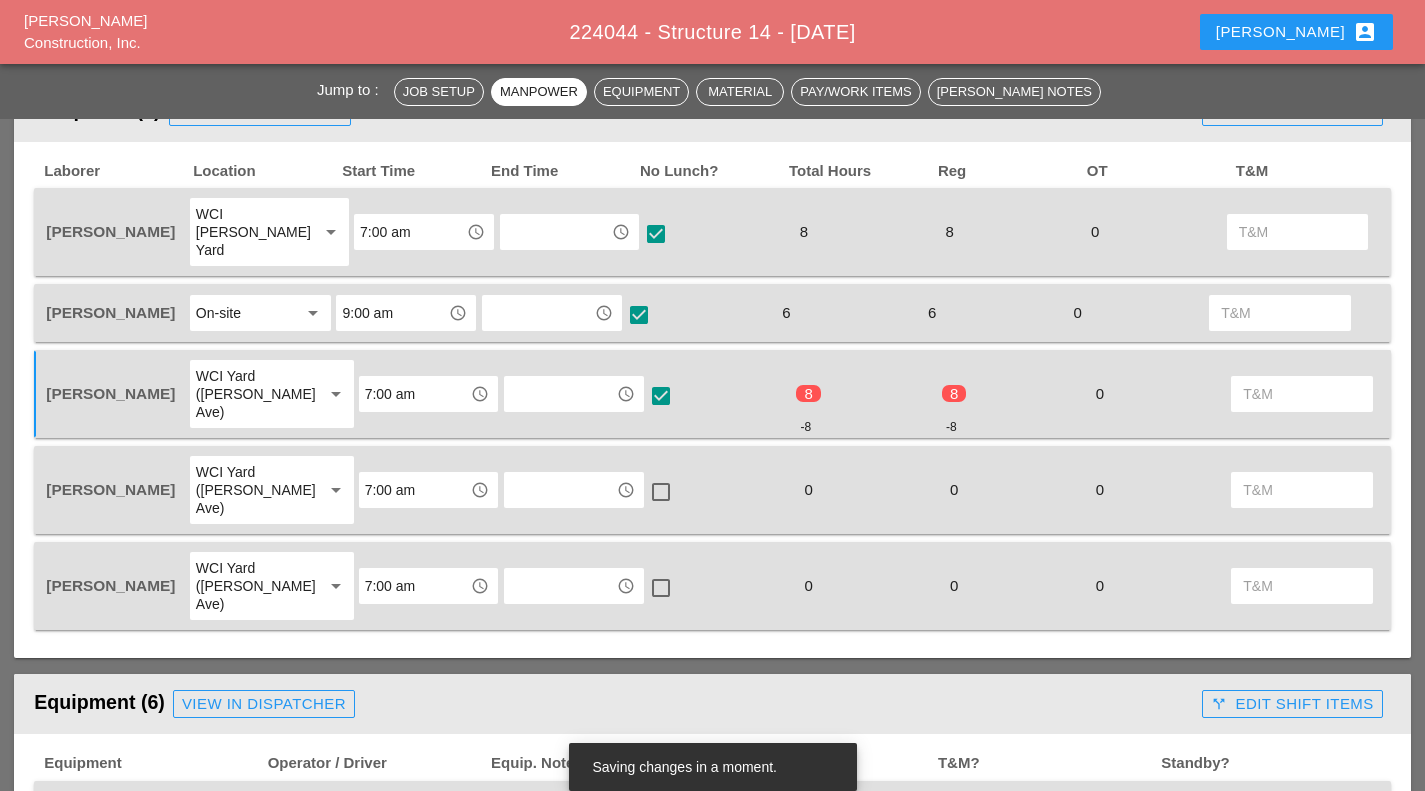click at bounding box center (661, 492) 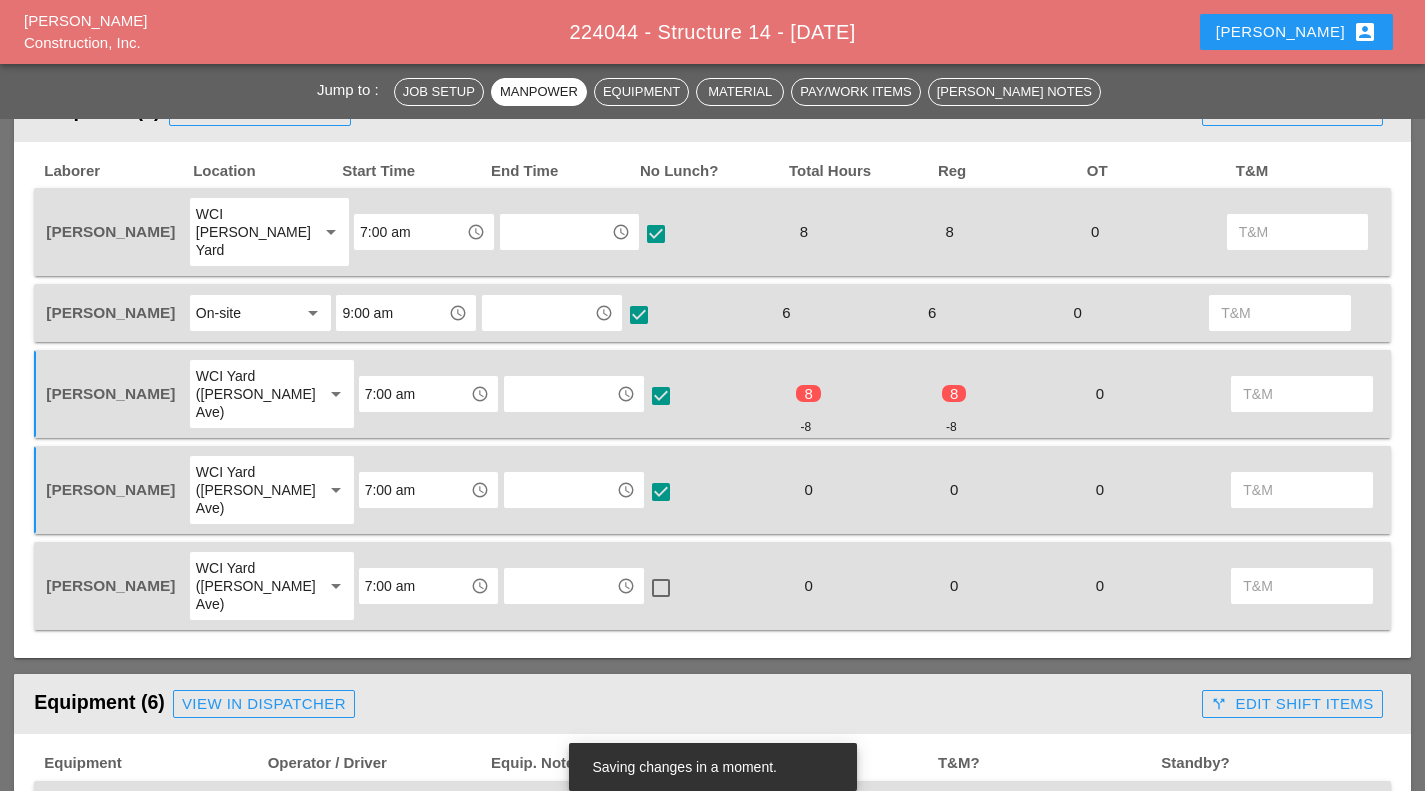 click at bounding box center [661, 588] 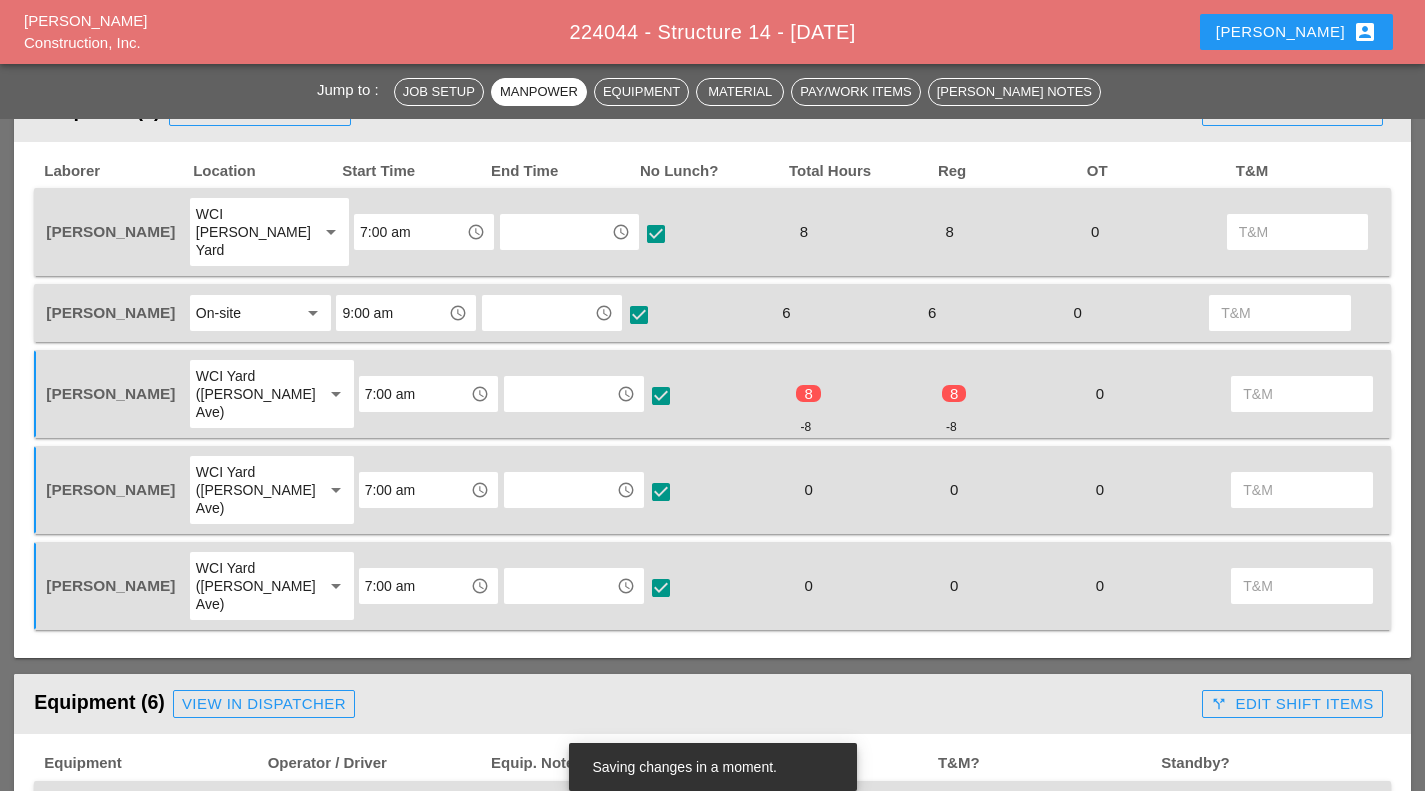 click at bounding box center (560, 490) 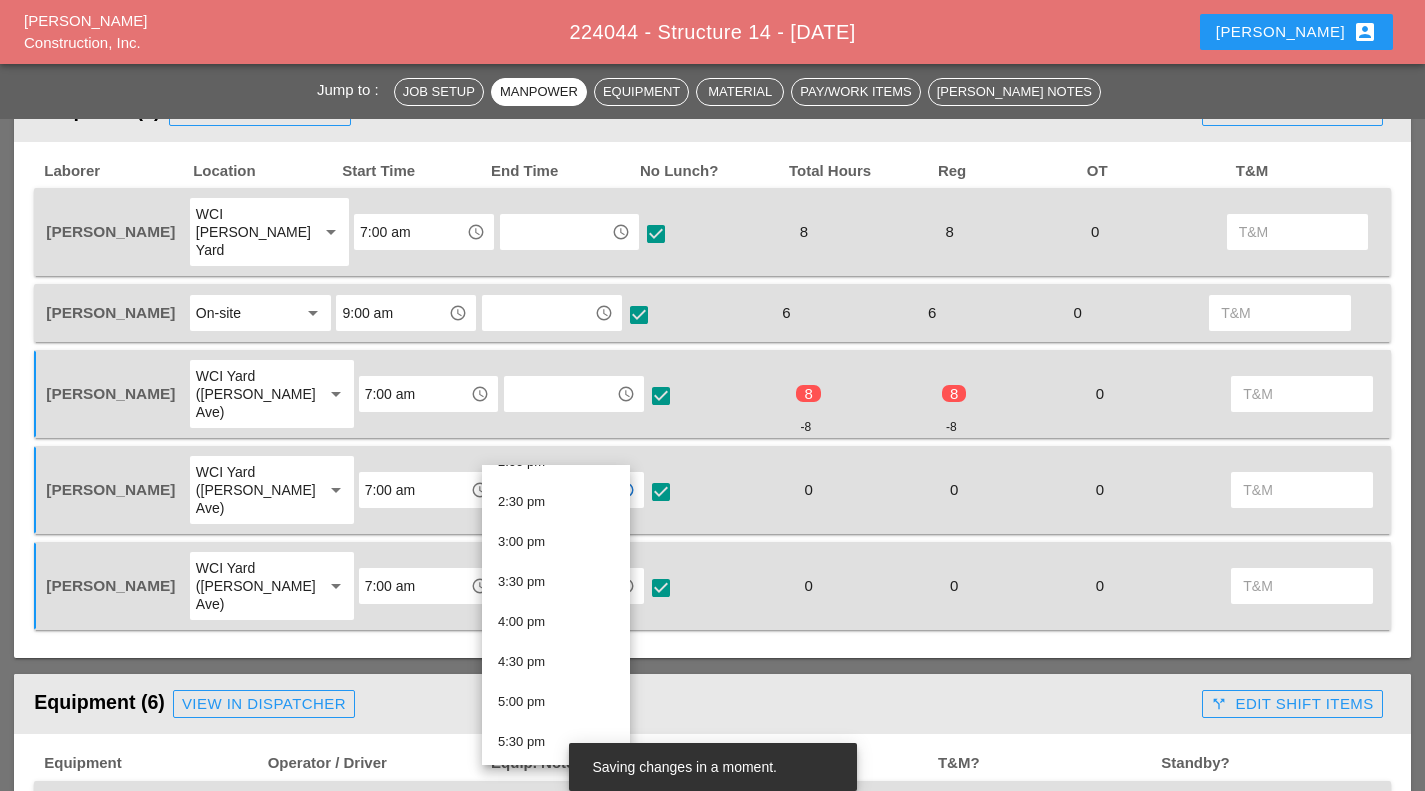 scroll, scrollTop: 1146, scrollLeft: 0, axis: vertical 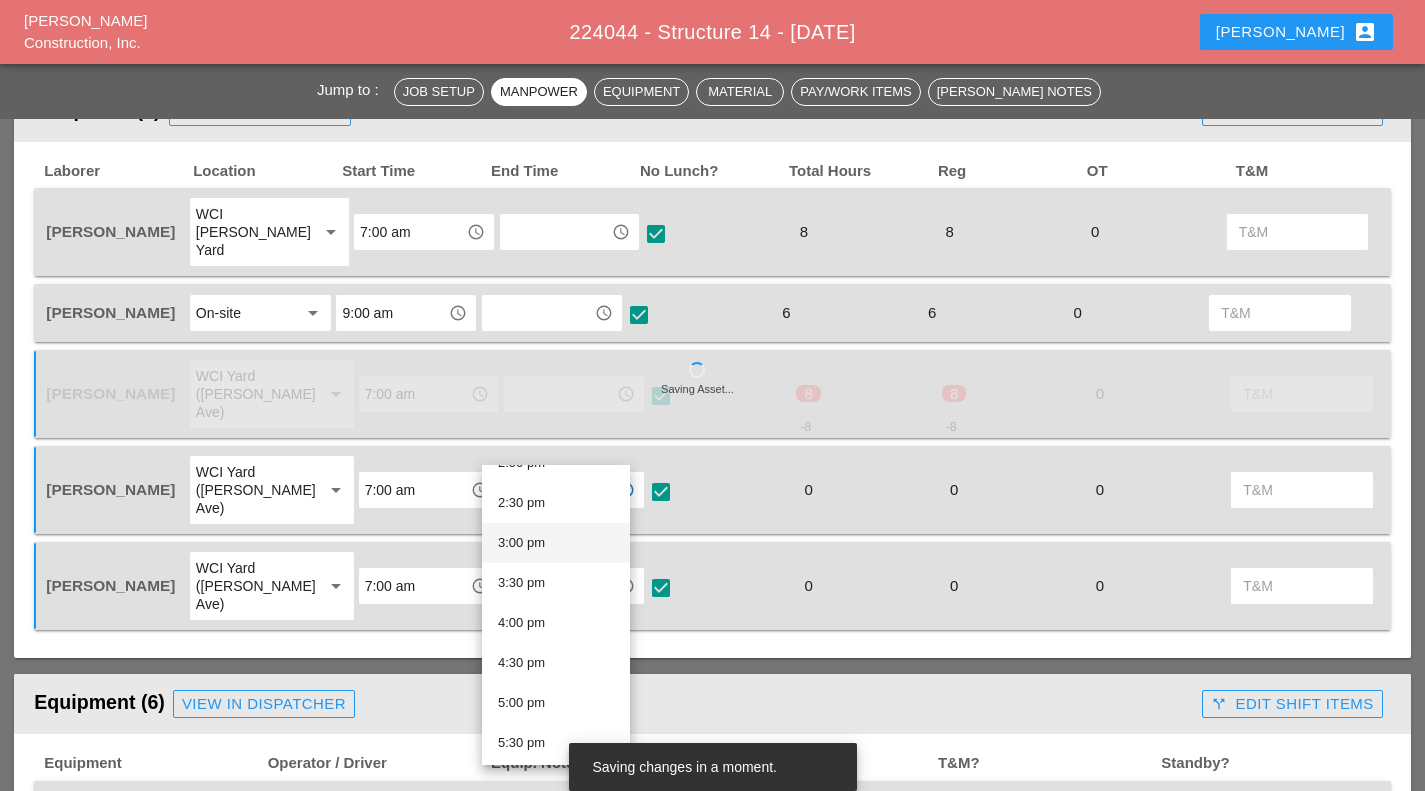 click on "3:00 pm" at bounding box center [556, 543] 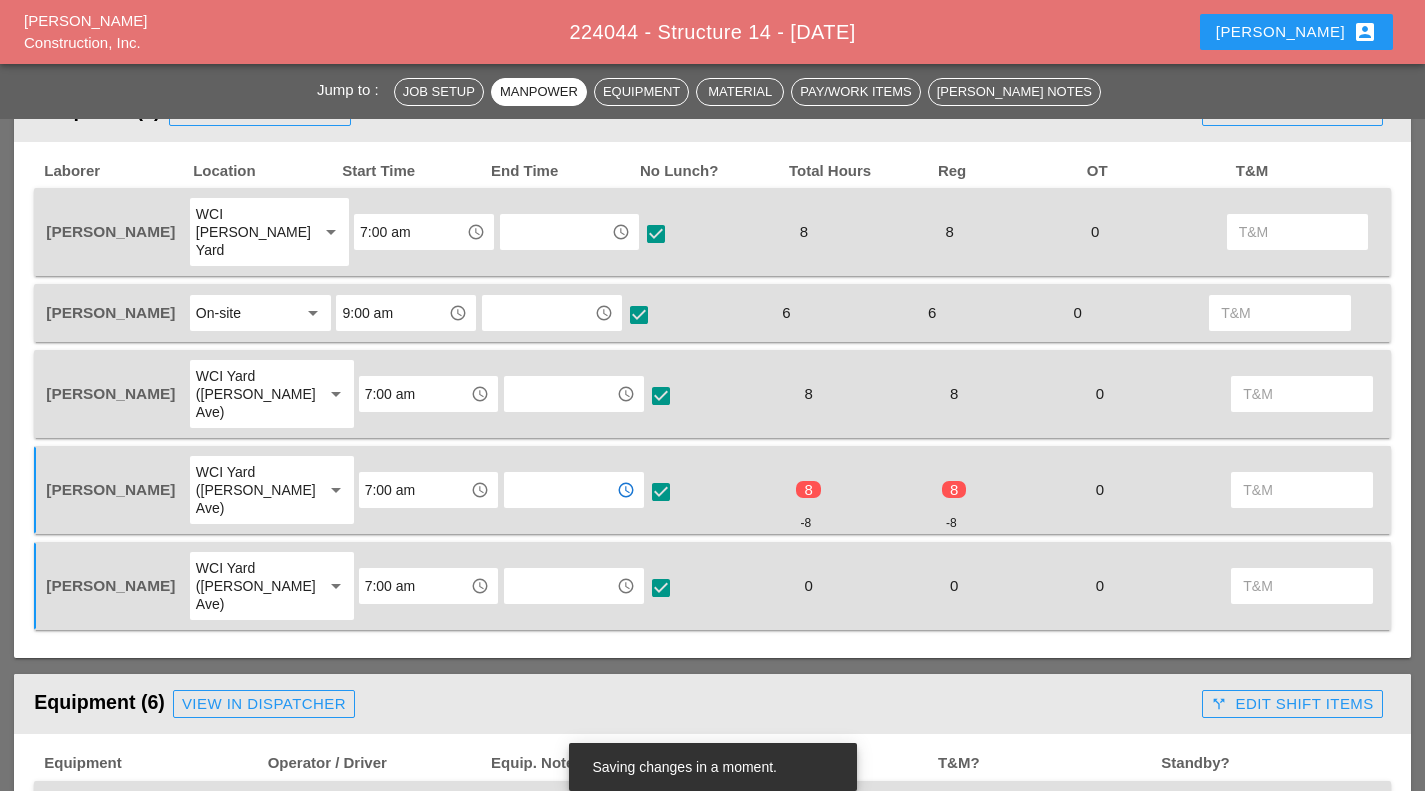 click at bounding box center [560, 586] 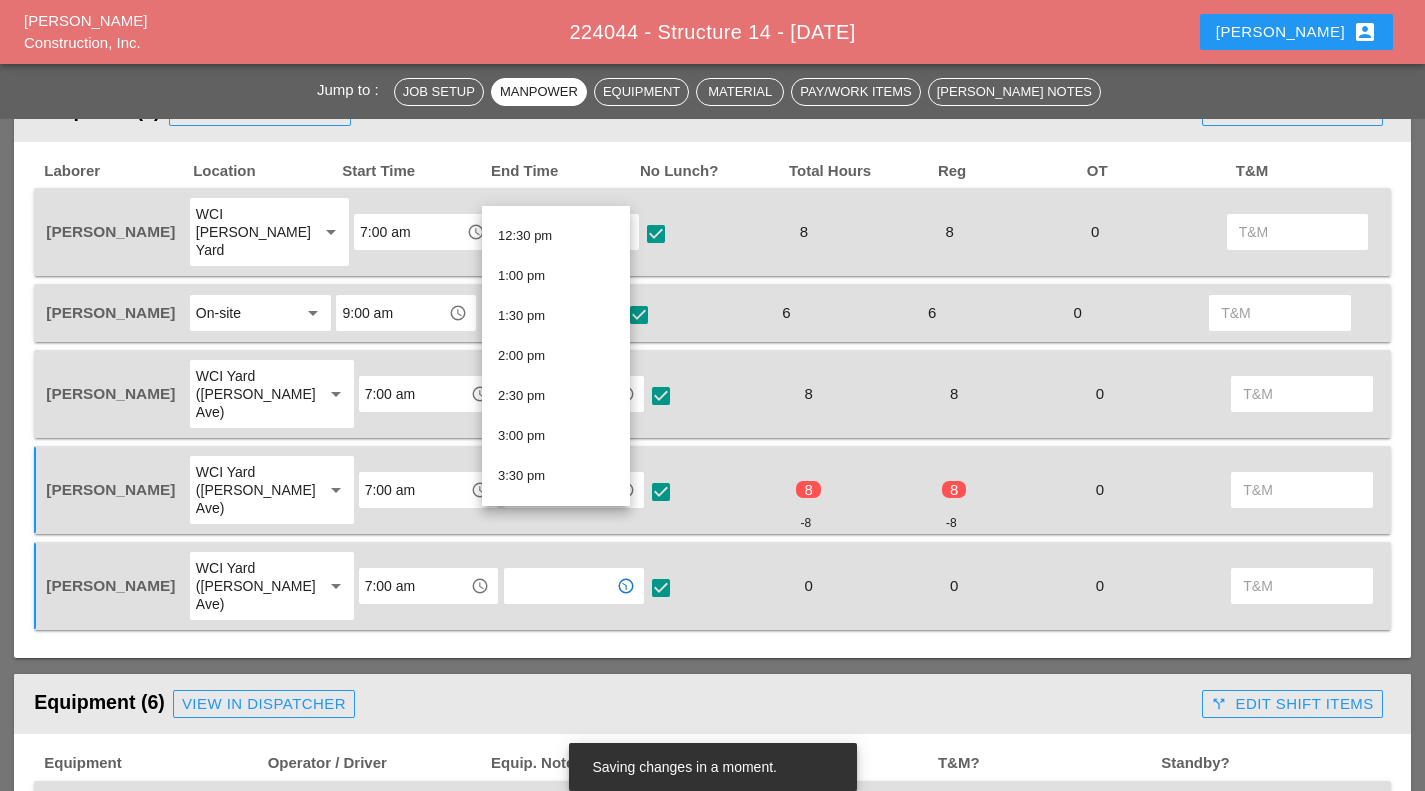 scroll, scrollTop: 997, scrollLeft: 0, axis: vertical 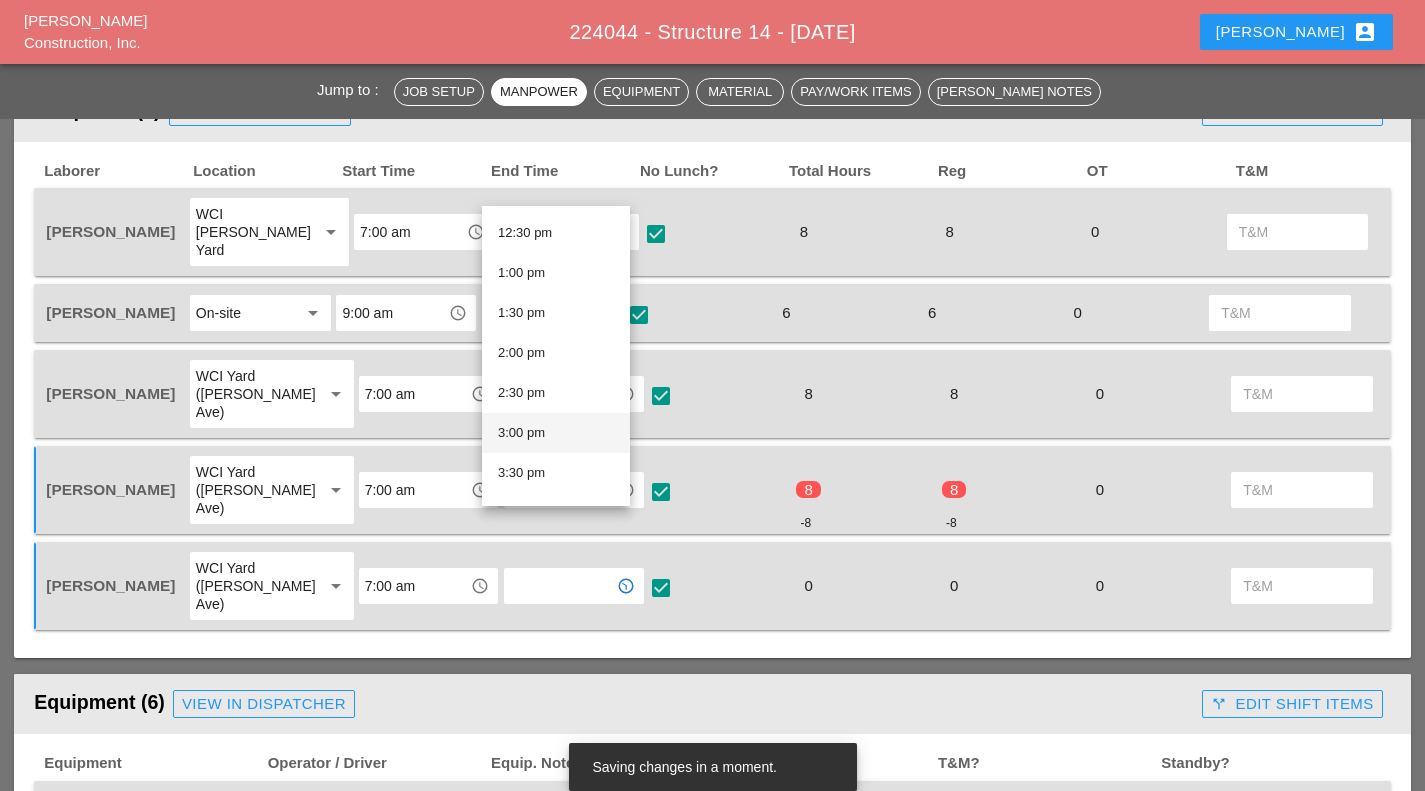 click on "3:00 pm" at bounding box center [556, 433] 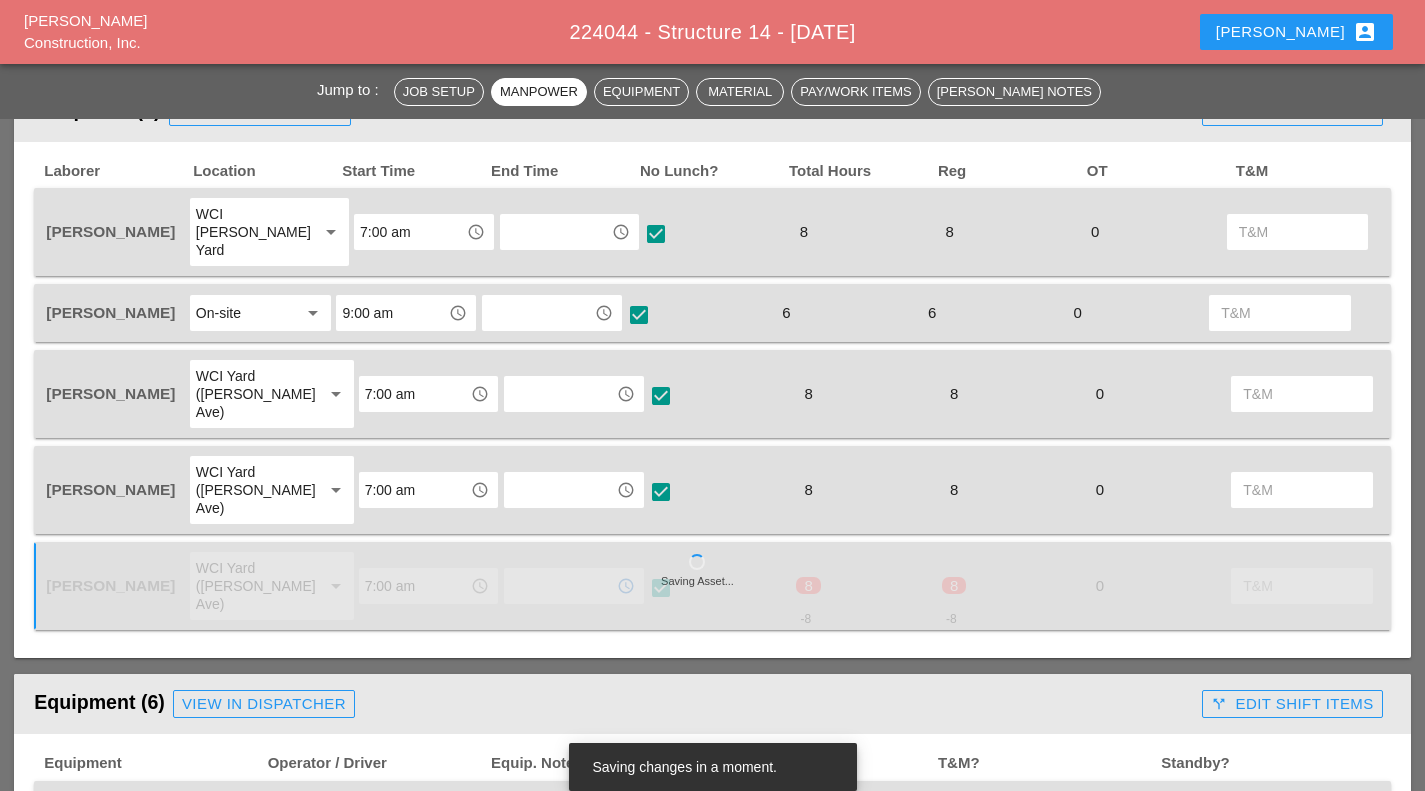 click at bounding box center (538, 313) 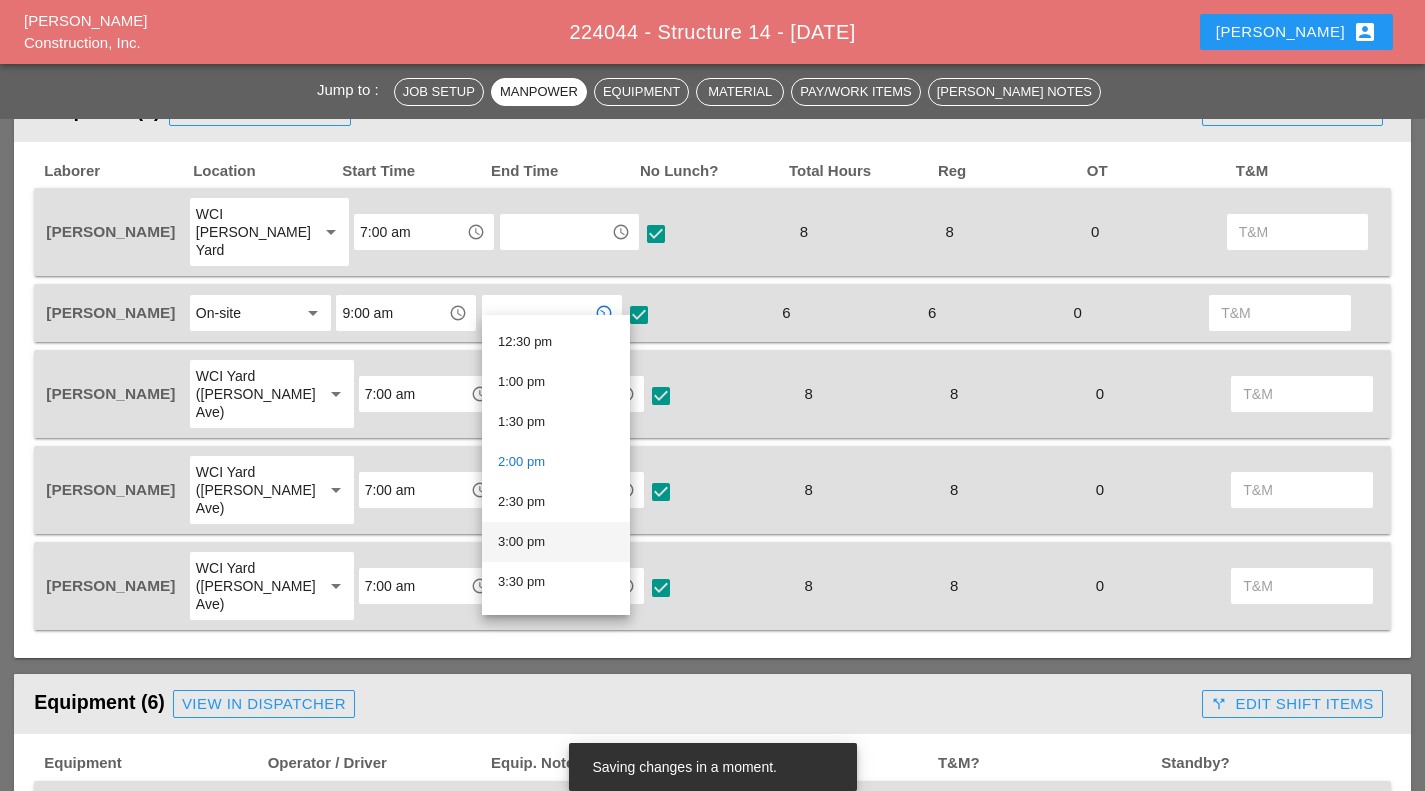 click on "3:00 pm" at bounding box center [556, 542] 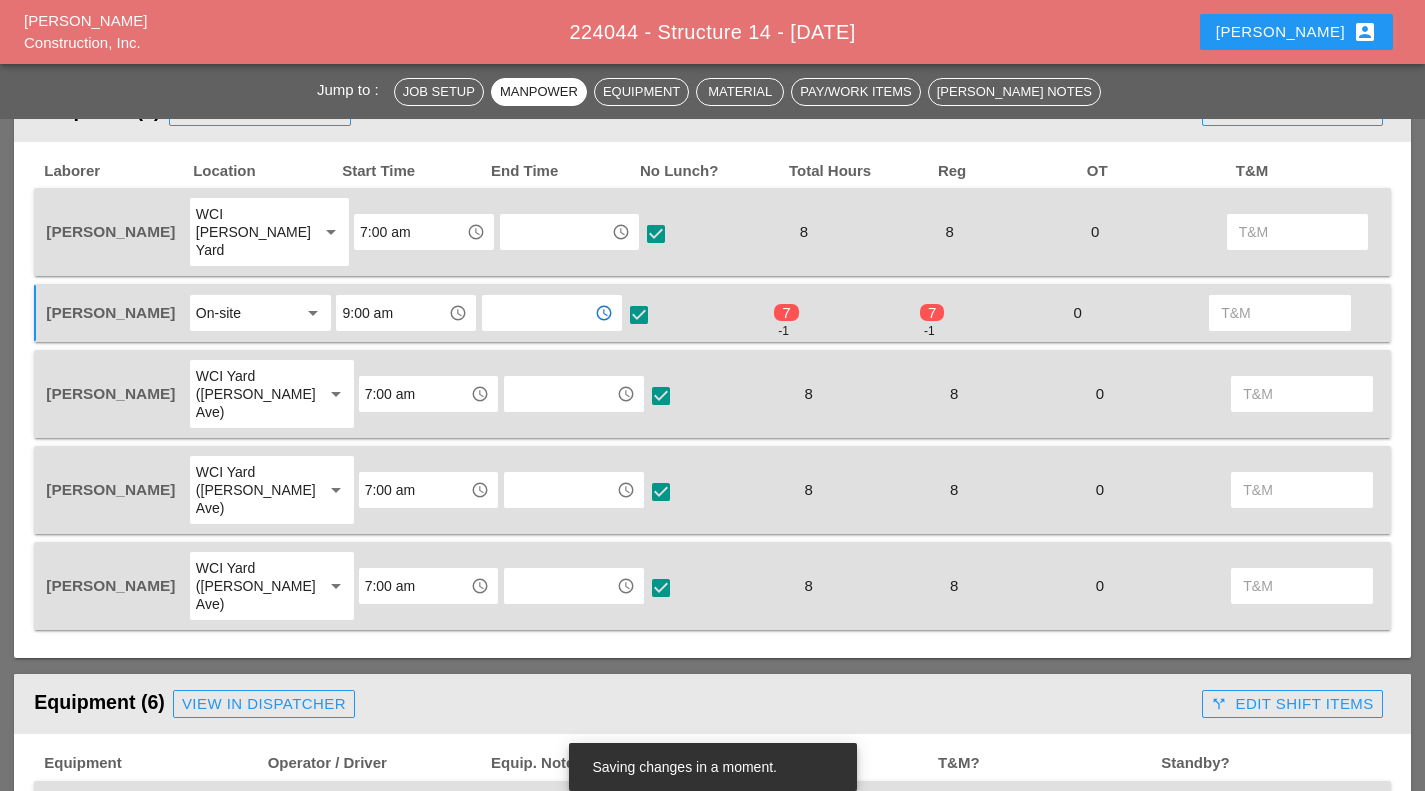 click on "check_box check" at bounding box center [698, 313] 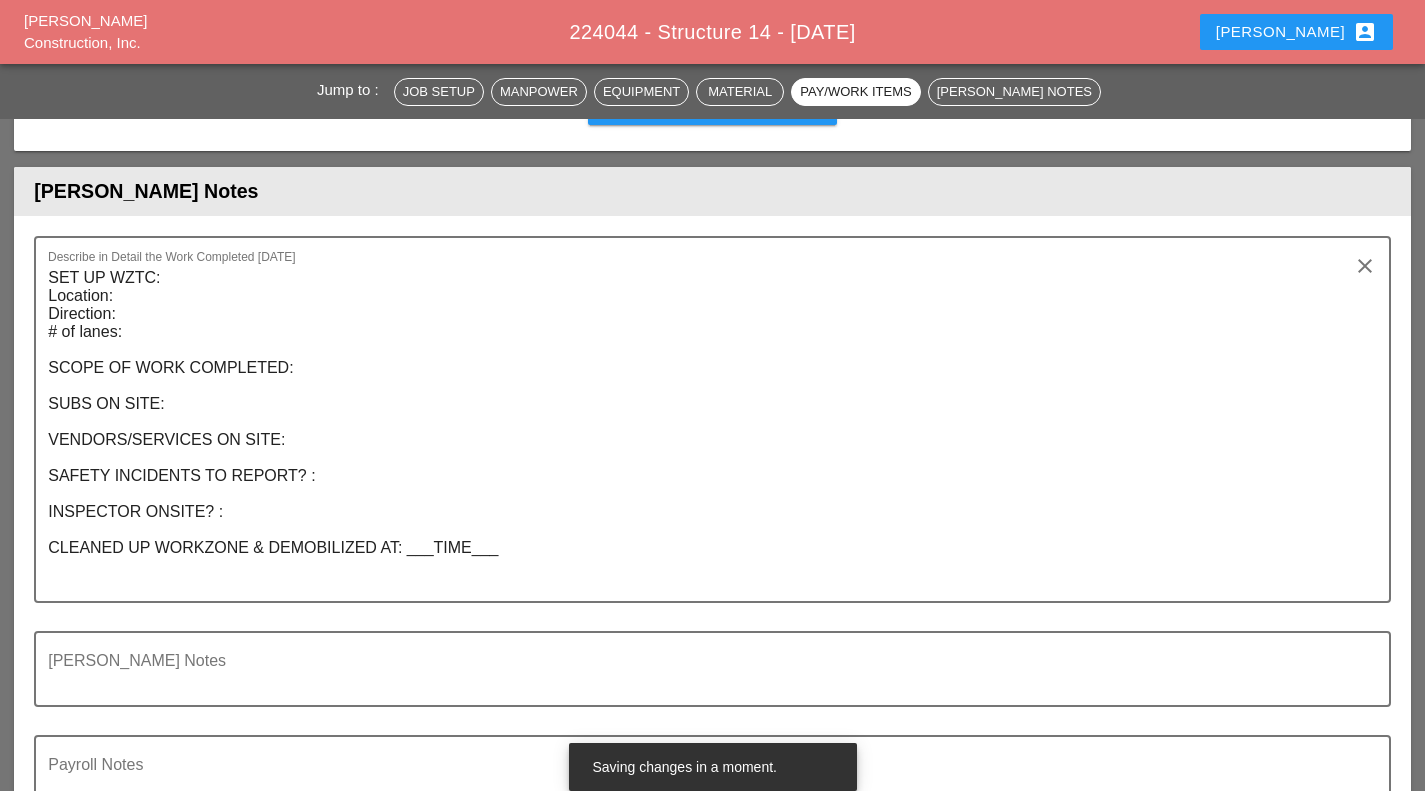 scroll, scrollTop: 2961, scrollLeft: 0, axis: vertical 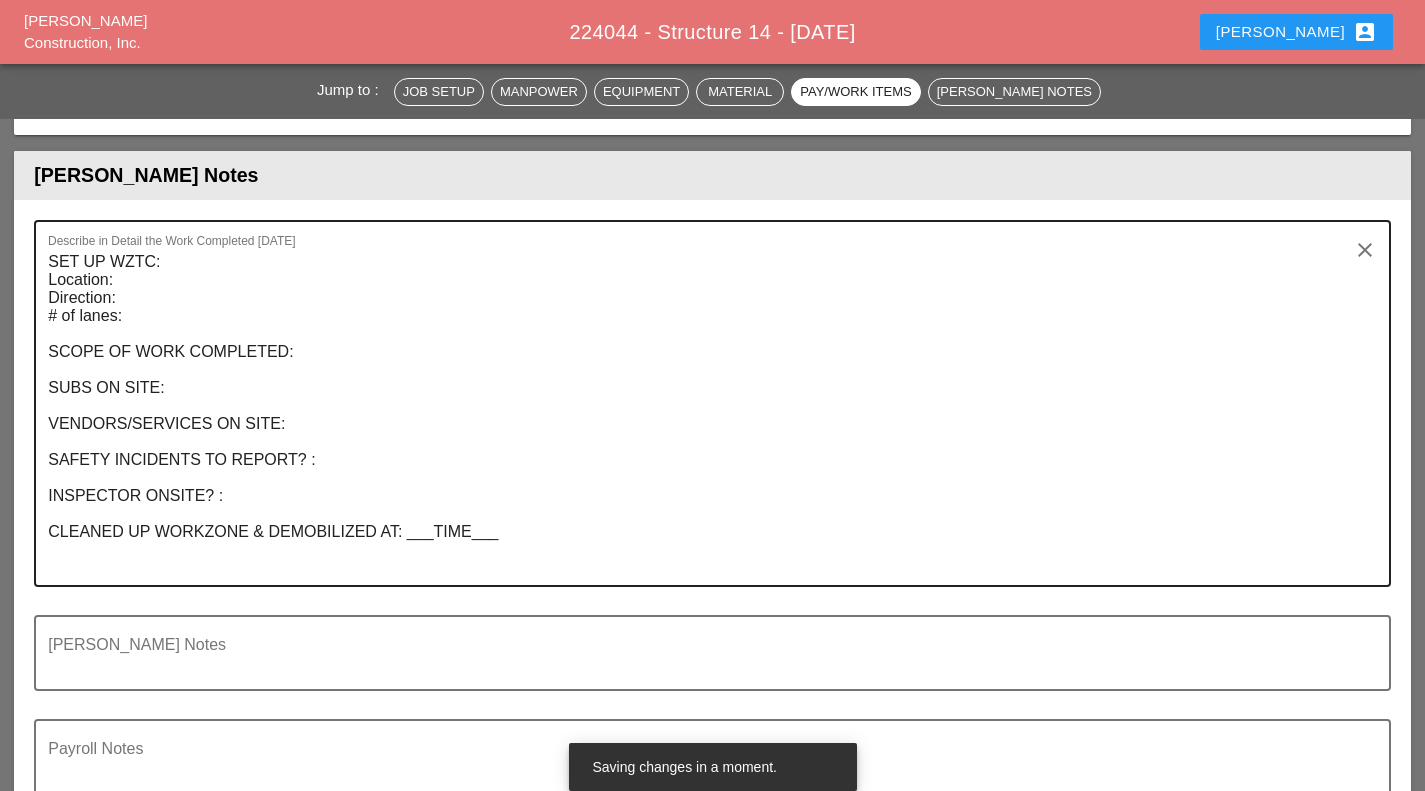 click on "SET UP WZTC:
Location:
Direction:
# of lanes:
SCOPE OF WORK COMPLETED:
SUBS ON SITE:
VENDORS/SERVICES ON SITE:
SAFETY INCIDENTS TO REPORT? :
INSPECTOR ONSITE? :
CLEANED UP WORKZONE & DEMOBILIZED AT: ___TIME___" at bounding box center [704, 415] 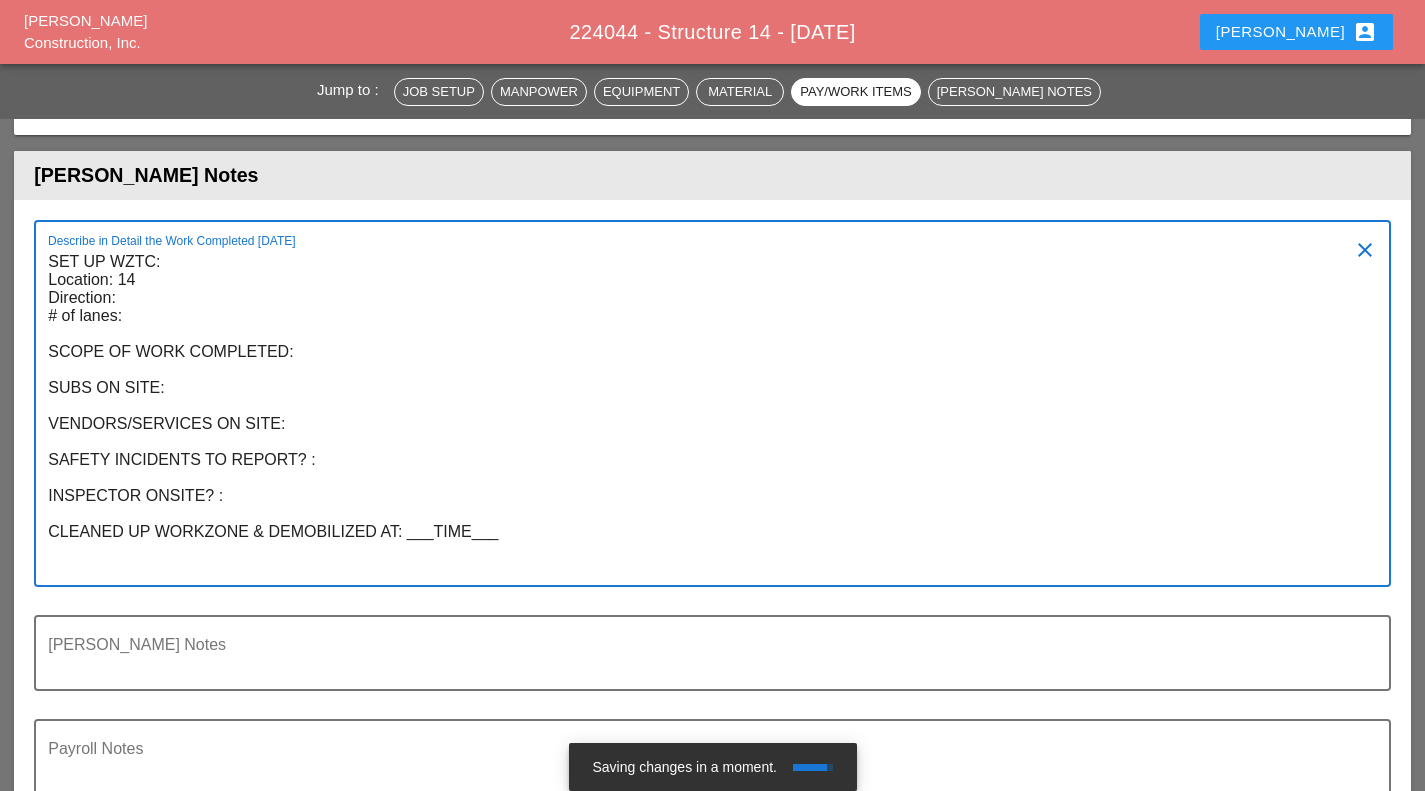 click on "SET UP WZTC:
Location: 14
Direction:
# of lanes:
SCOPE OF WORK COMPLETED:
SUBS ON SITE:
VENDORS/SERVICES ON SITE:
SAFETY INCIDENTS TO REPORT? :
INSPECTOR ONSITE? :
CLEANED UP WORKZONE & DEMOBILIZED AT: ___TIME___" at bounding box center (704, 415) 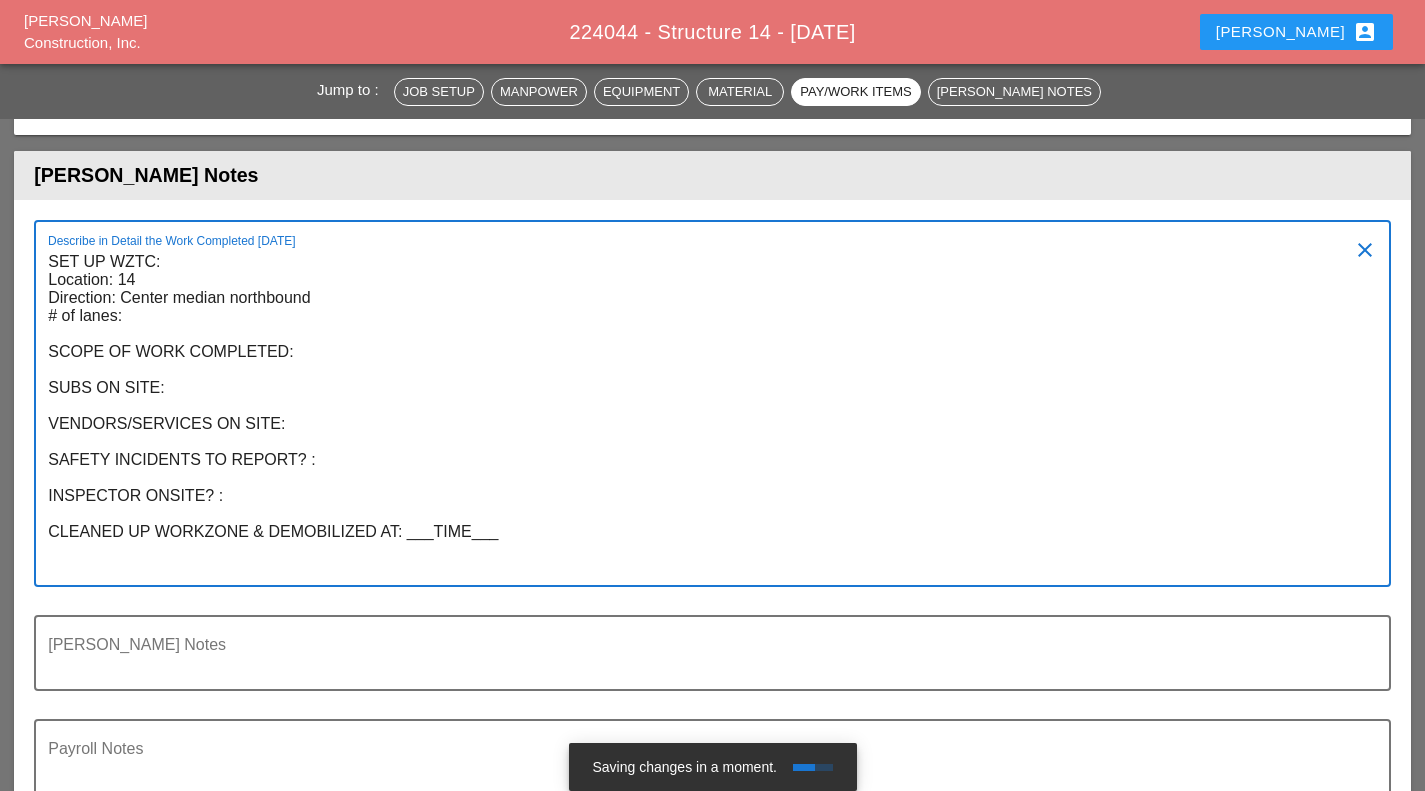 click on "SET UP WZTC:
Location: 14
Direction: Center median northbound
# of lanes:
SCOPE OF WORK COMPLETED:
SUBS ON SITE:
VENDORS/SERVICES ON SITE:
SAFETY INCIDENTS TO REPORT? :
INSPECTOR ONSITE? :
CLEANED UP WORKZONE & DEMOBILIZED AT: ___TIME___" at bounding box center (704, 415) 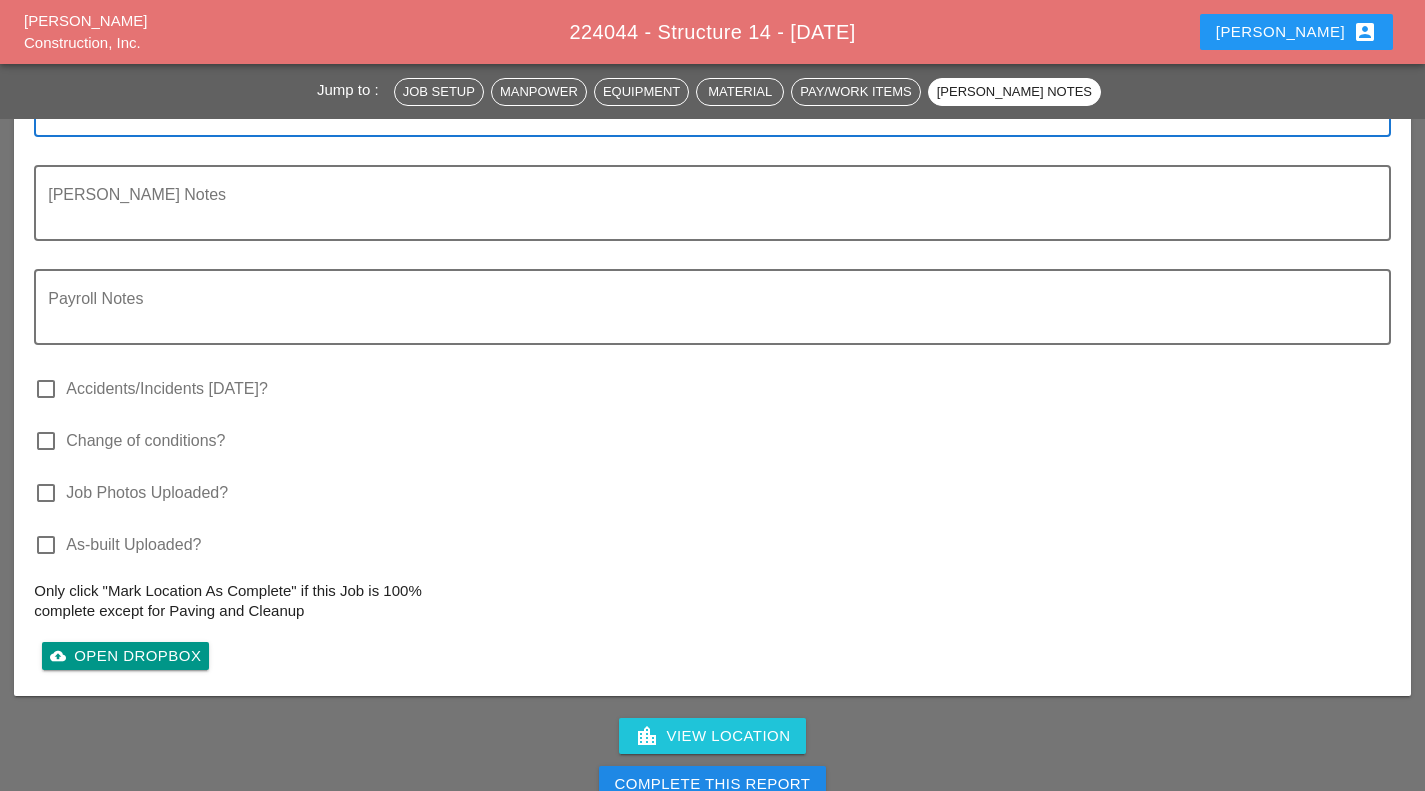 scroll, scrollTop: 3448, scrollLeft: 0, axis: vertical 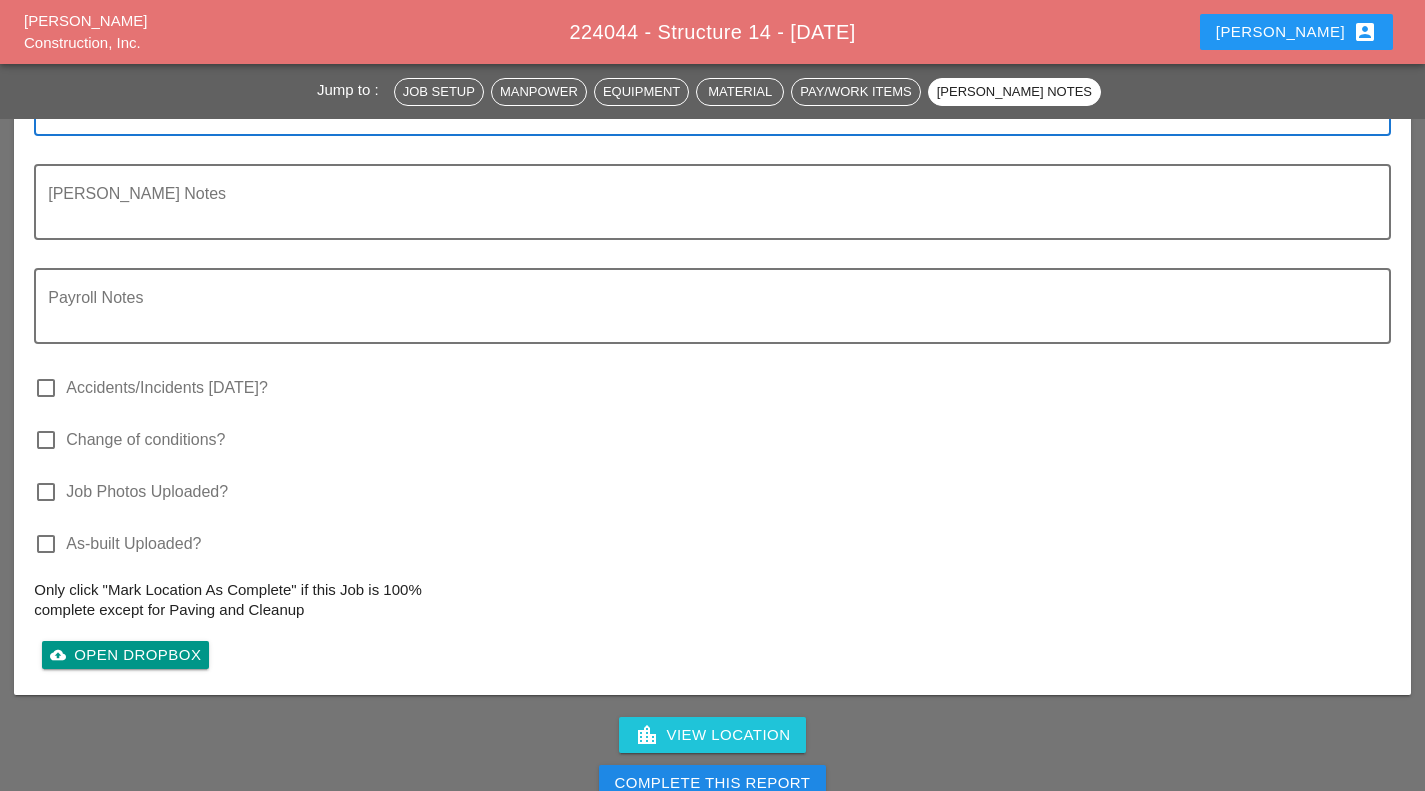 type on "SET UP WZTC:
Location: 14
Direction: Center median northbound
# of lanes:
SCOPE OF WORK COMPLETED:
Excavate around drill shafts to lower of the 2 and level out grade to facilitate formwork installation.  begin installing rebar for sign structure.
SUBS ON SITE:
VENDORS/SERVICES ON SITE:
SAFETY INCIDENTS TO REPORT? :
INSPECTOR ONSITE? :
CLEANED UP WORKZONE & DEMOBILIZED AT: ___TIME___" 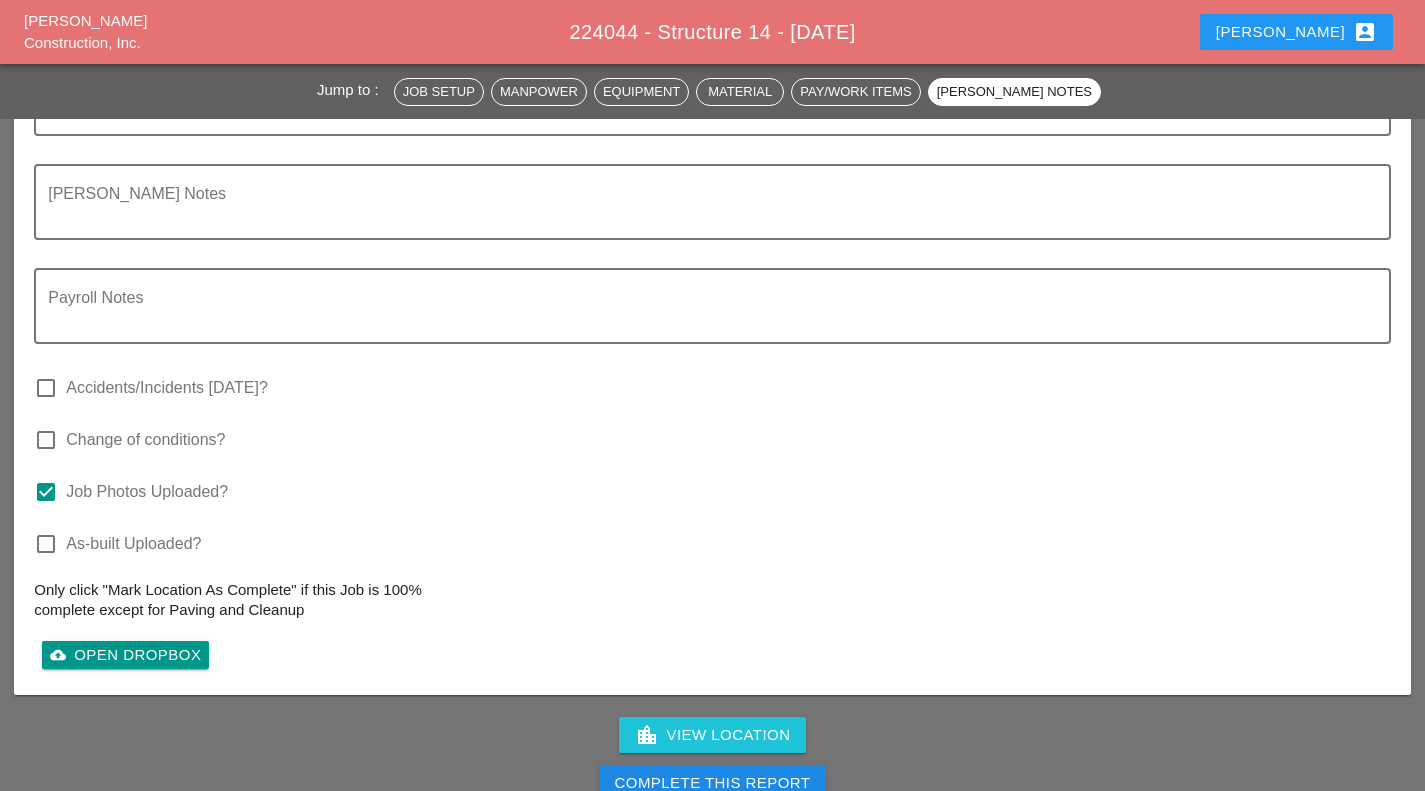 click on "Complete This Report" at bounding box center [713, 783] 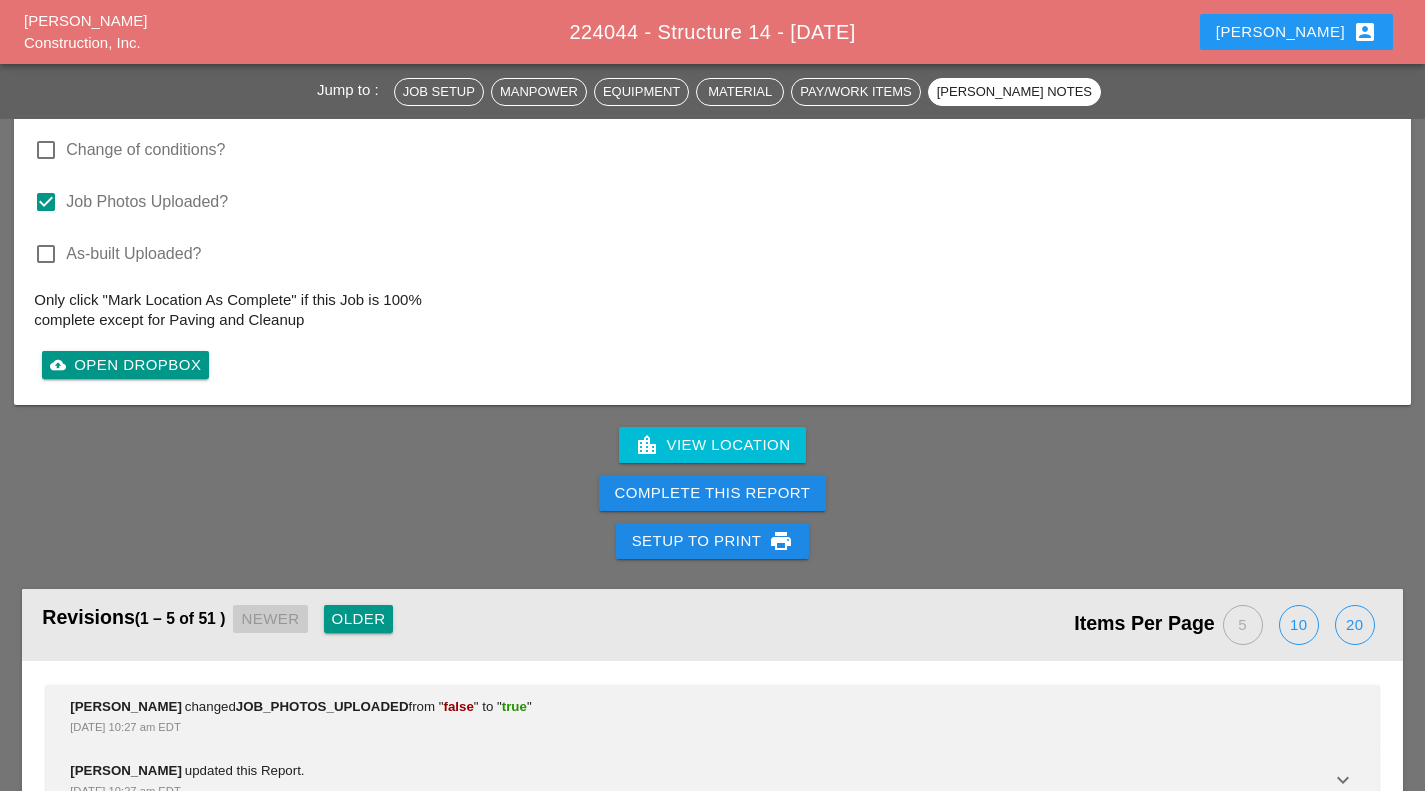 scroll, scrollTop: 3739, scrollLeft: 0, axis: vertical 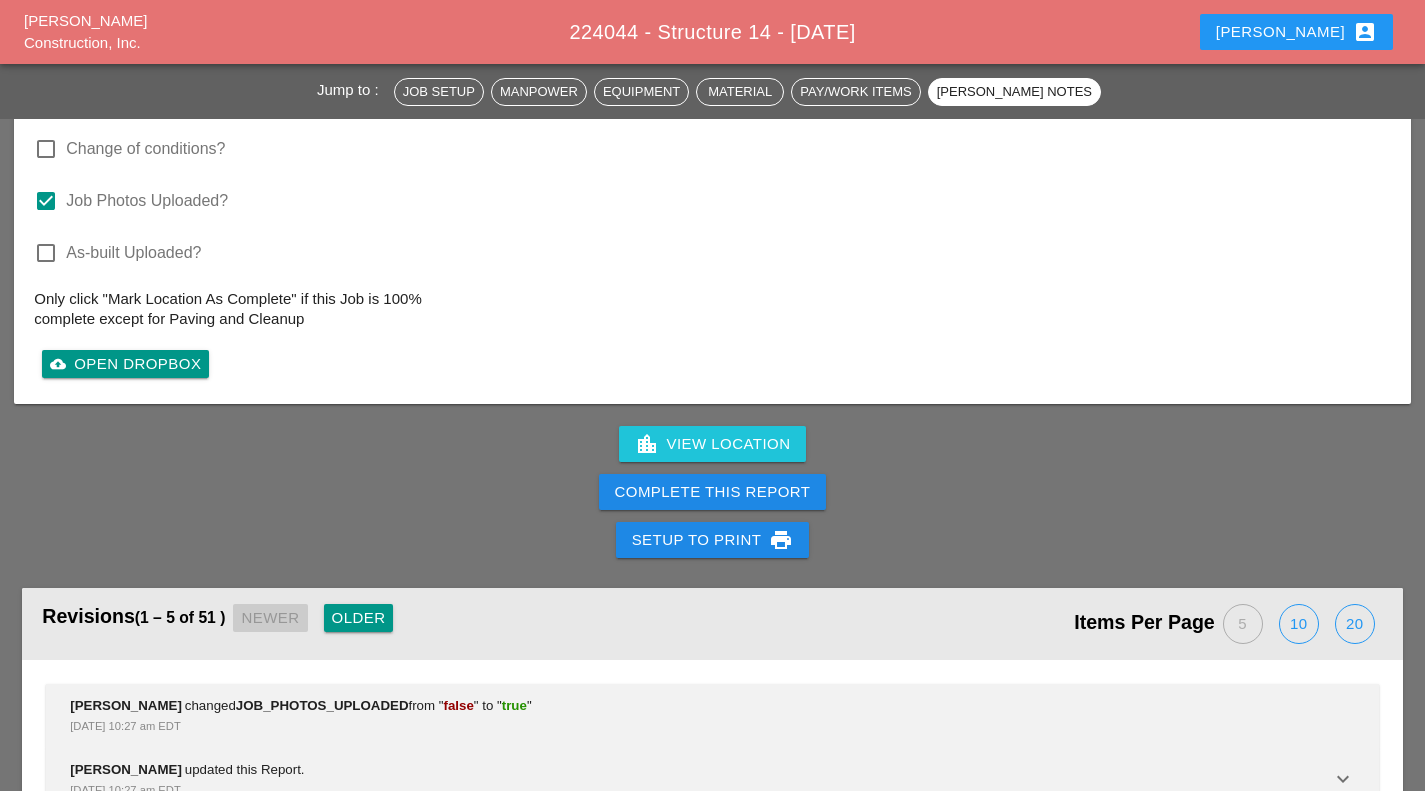 click on "Complete This Report" at bounding box center [713, 492] 